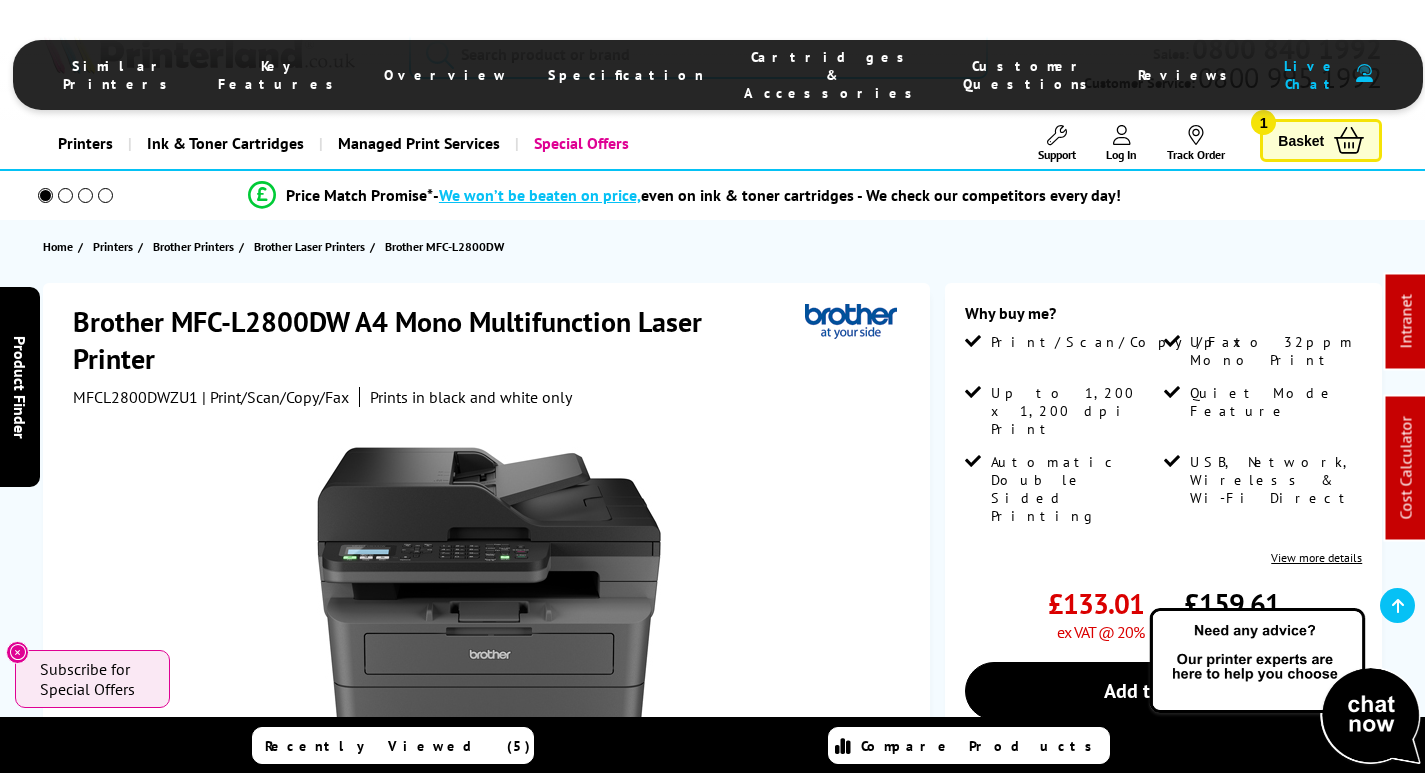 scroll, scrollTop: 3979, scrollLeft: 0, axis: vertical 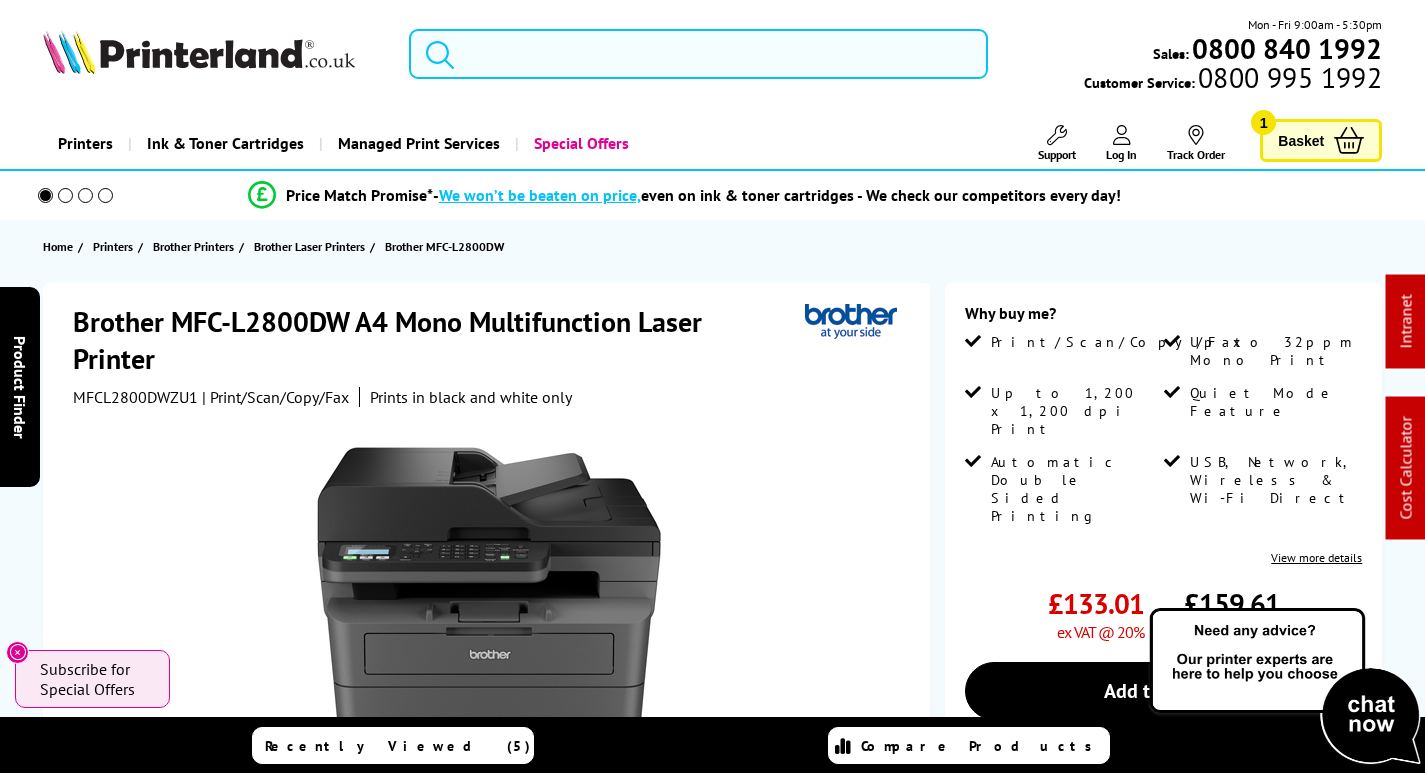 click at bounding box center [698, 54] 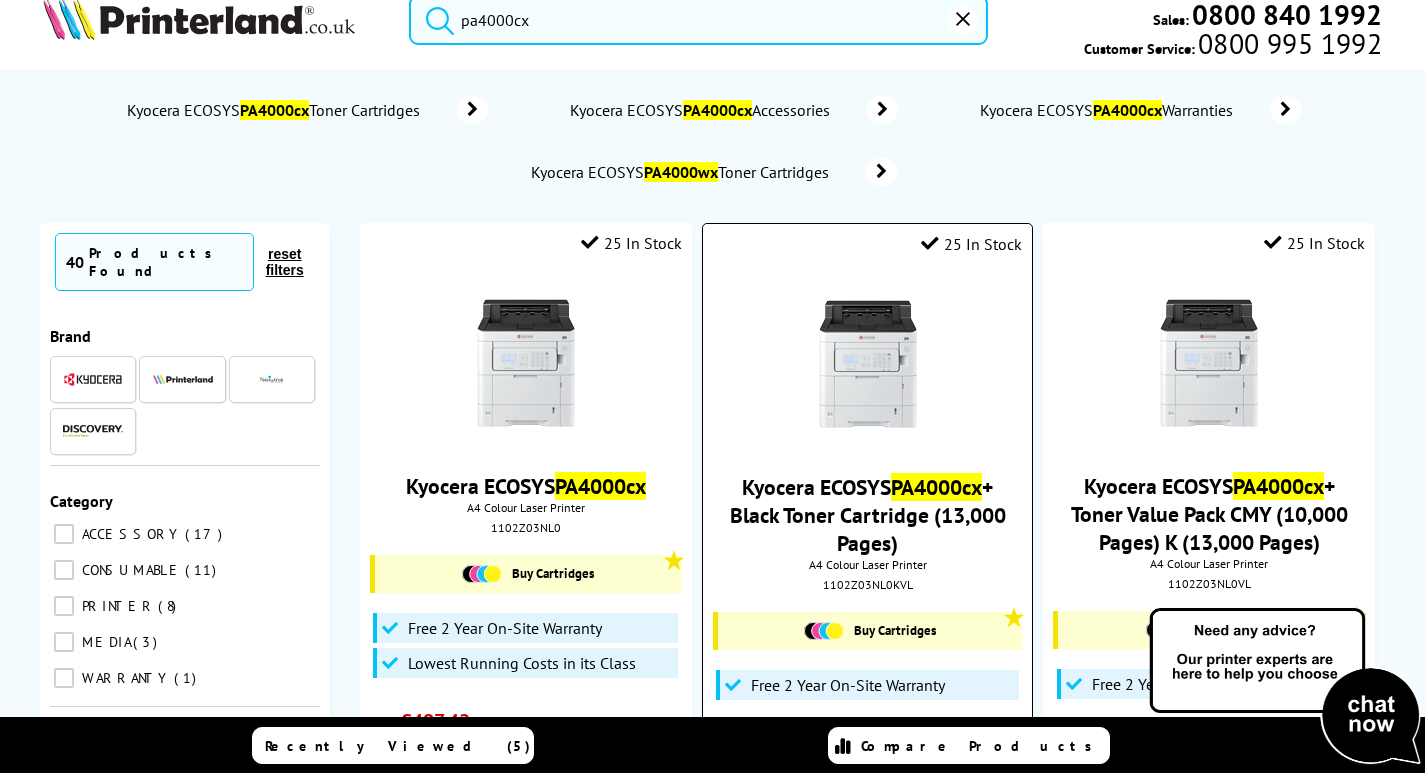 scroll, scrollTop: 300, scrollLeft: 0, axis: vertical 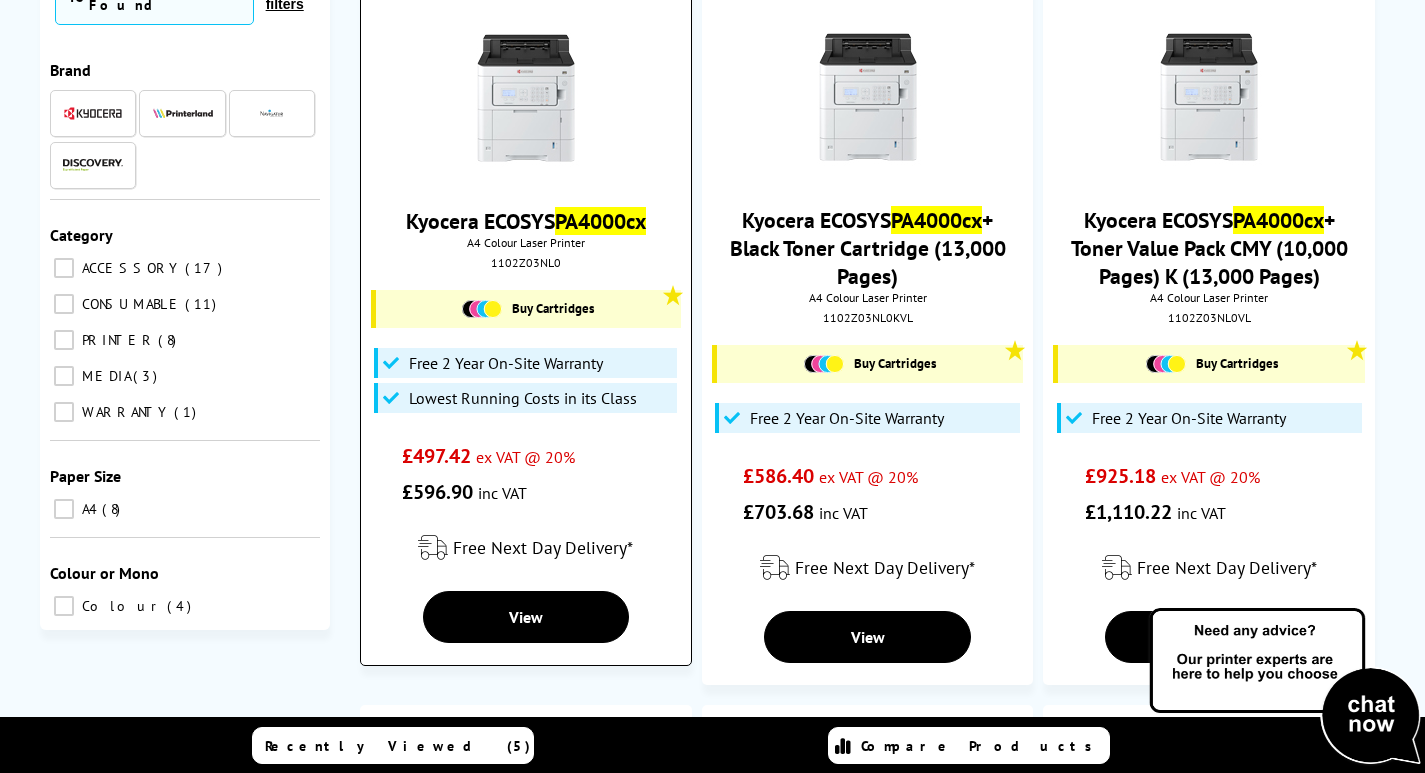 type on "pa4000cx" 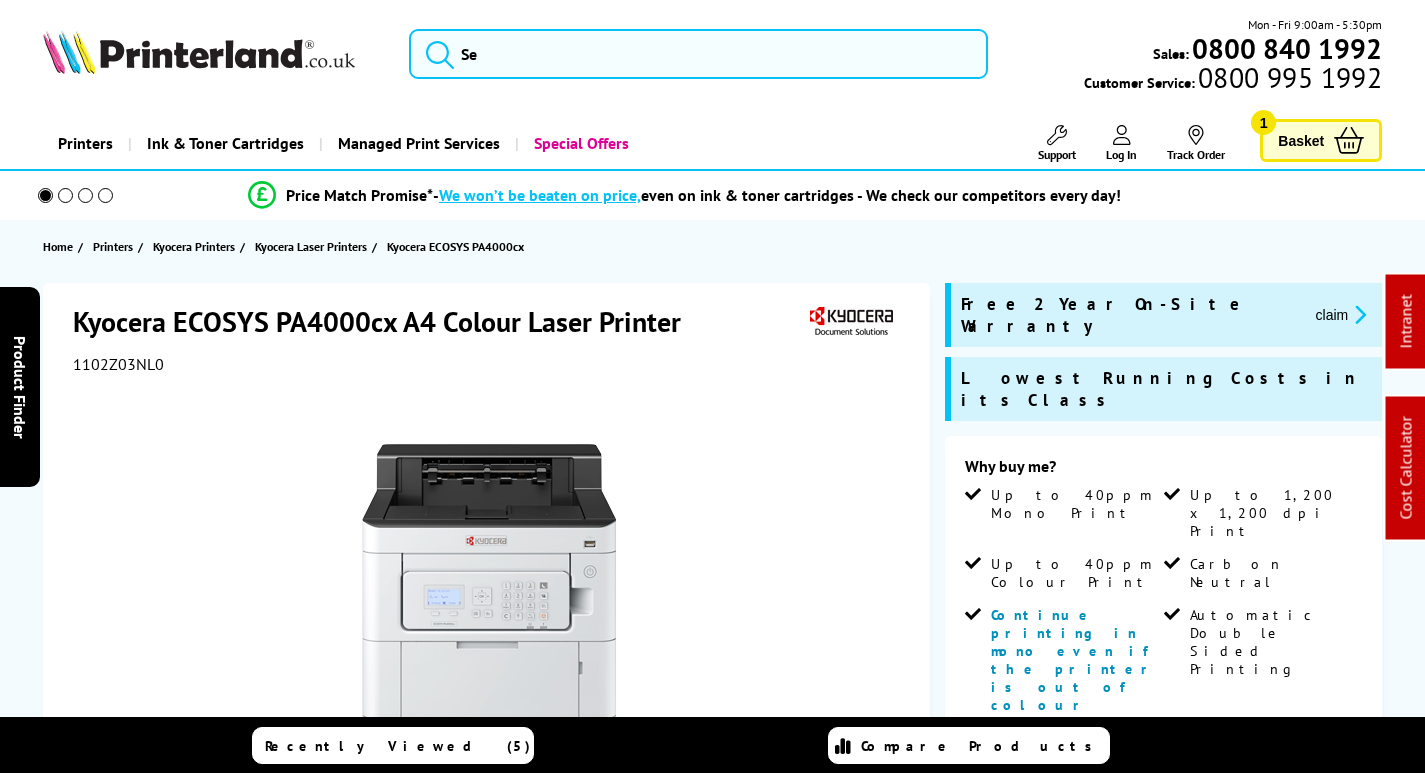 scroll, scrollTop: 0, scrollLeft: 0, axis: both 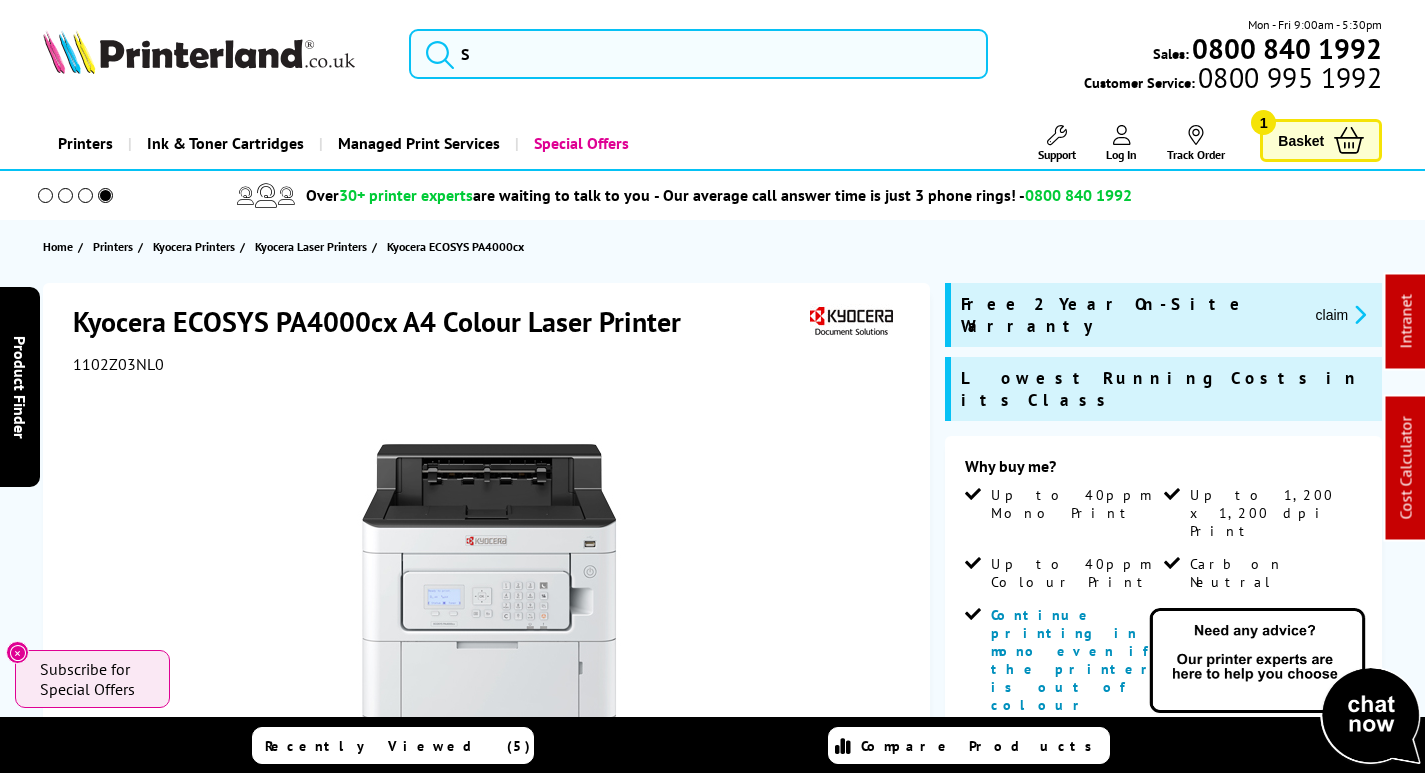 click on "Support" at bounding box center [1057, 154] 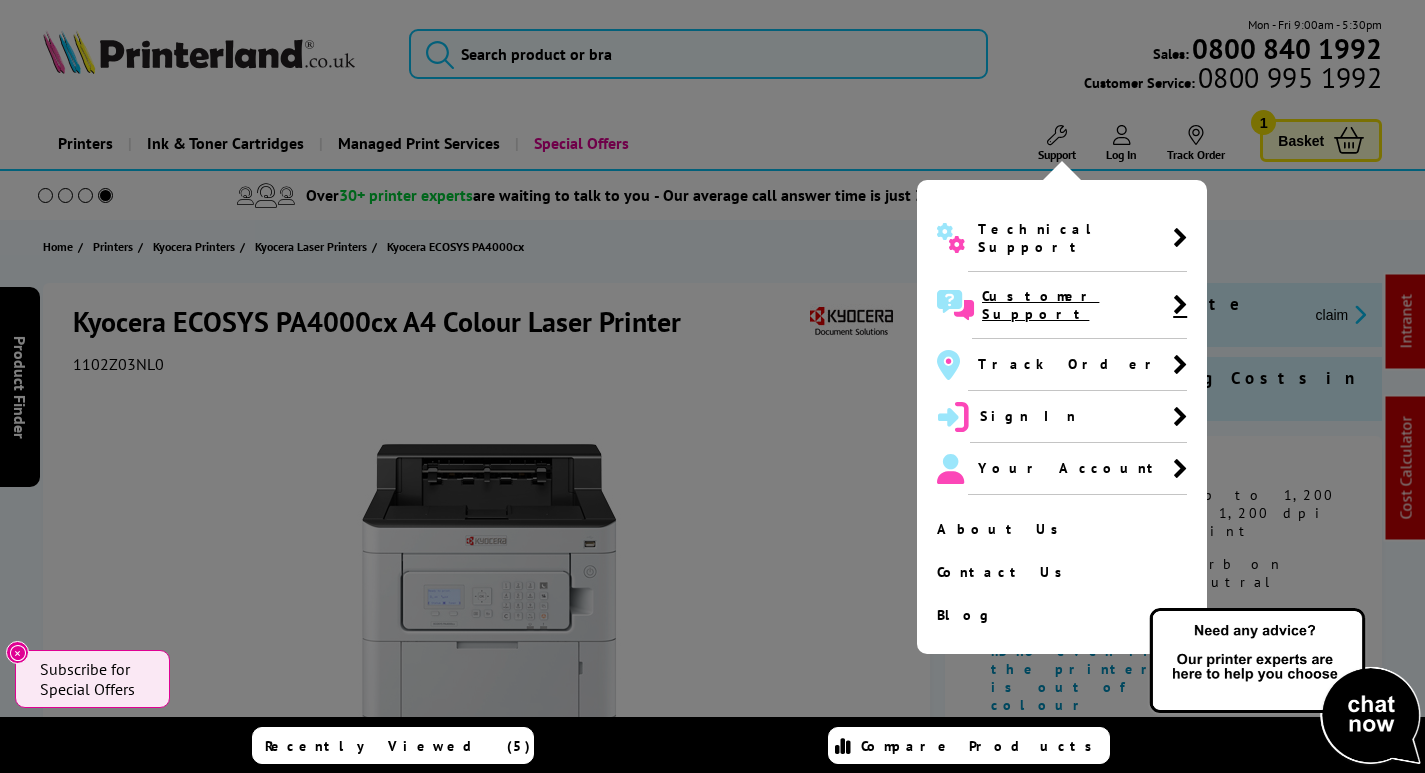 click on "Customer Support" at bounding box center (1077, 305) 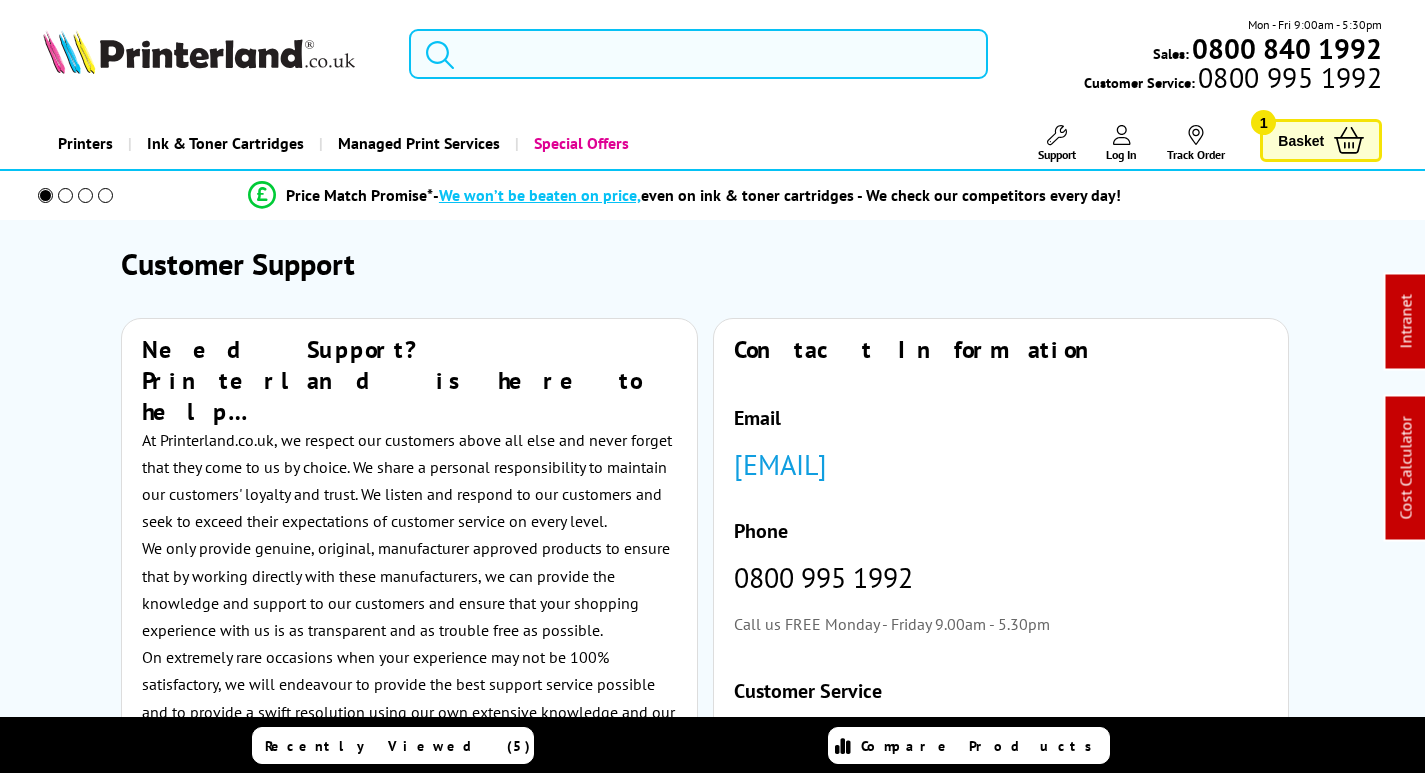 scroll, scrollTop: 0, scrollLeft: 0, axis: both 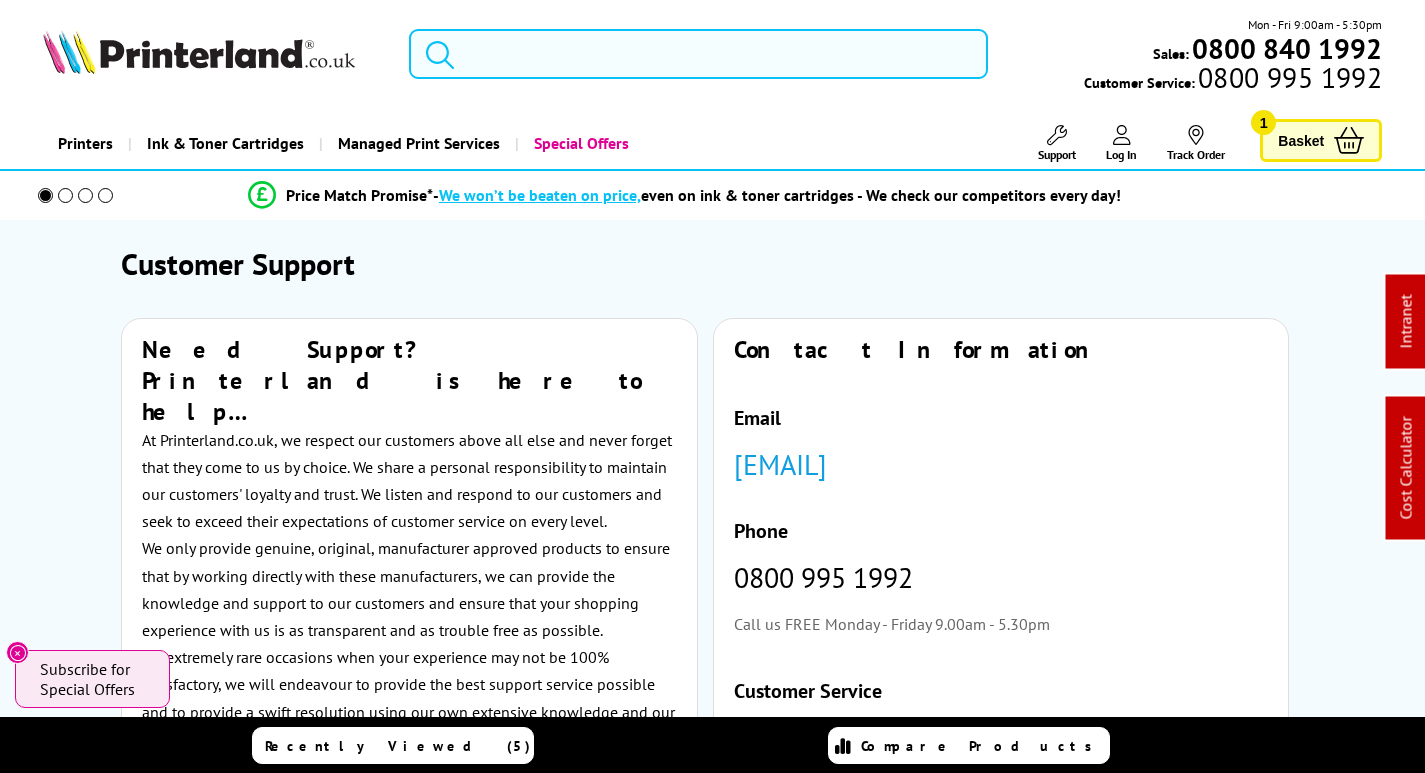 click at bounding box center (698, 54) 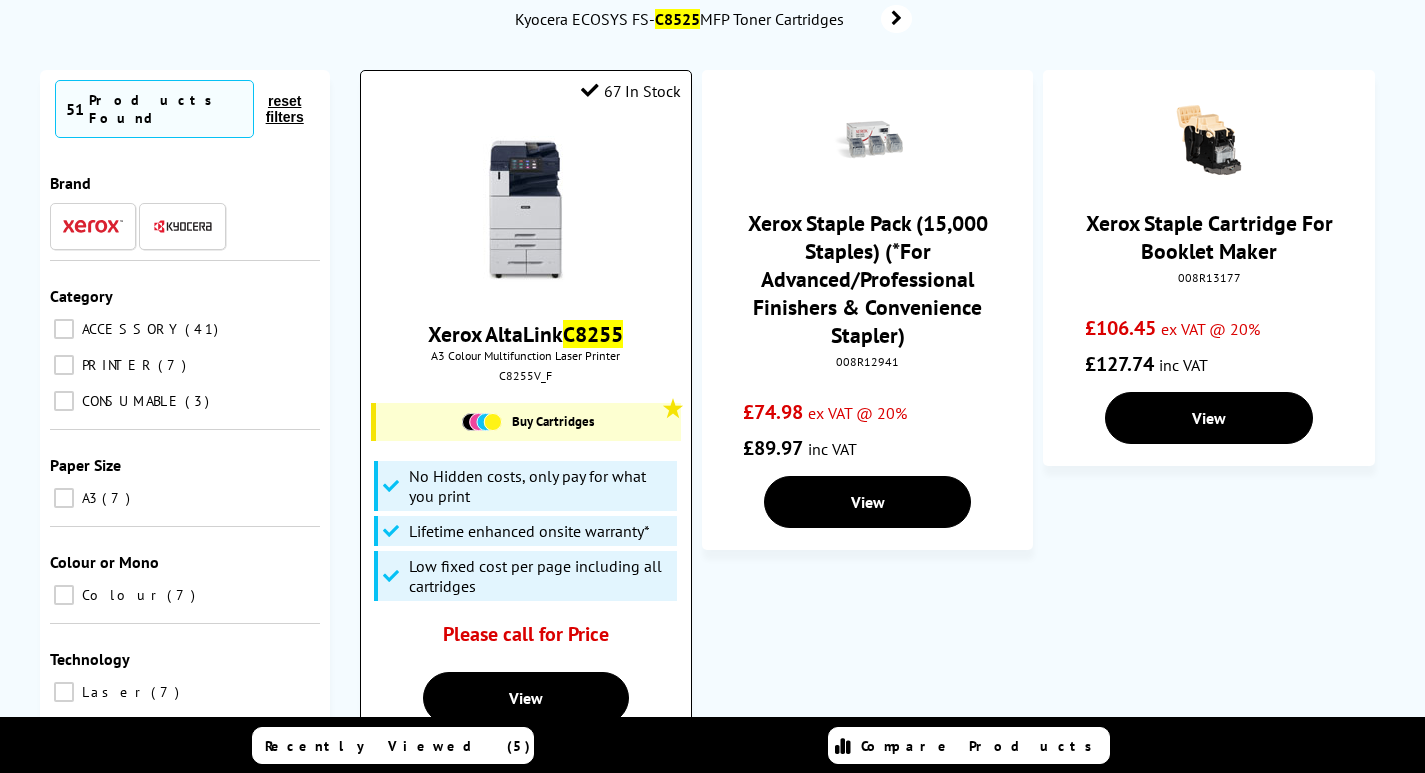 scroll, scrollTop: 300, scrollLeft: 0, axis: vertical 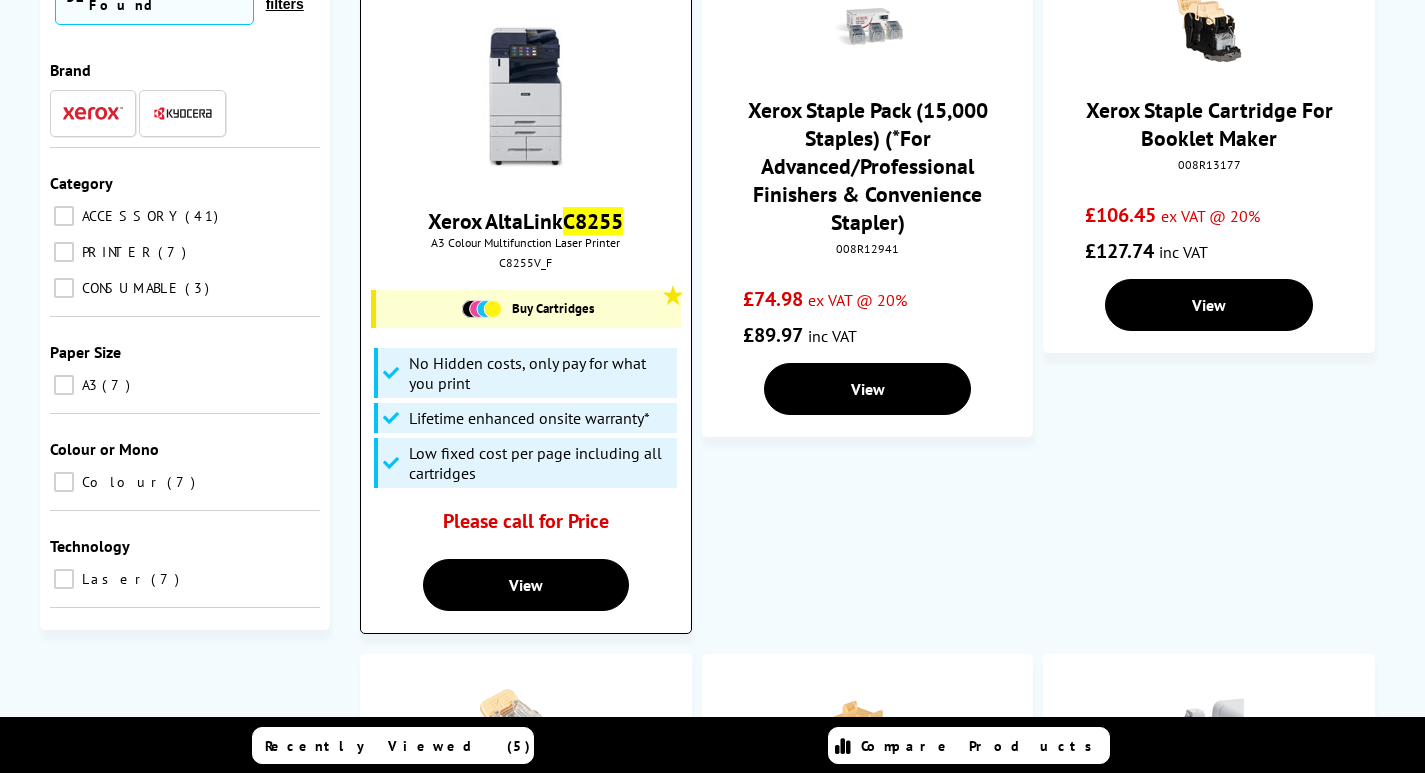 type on "c8255" 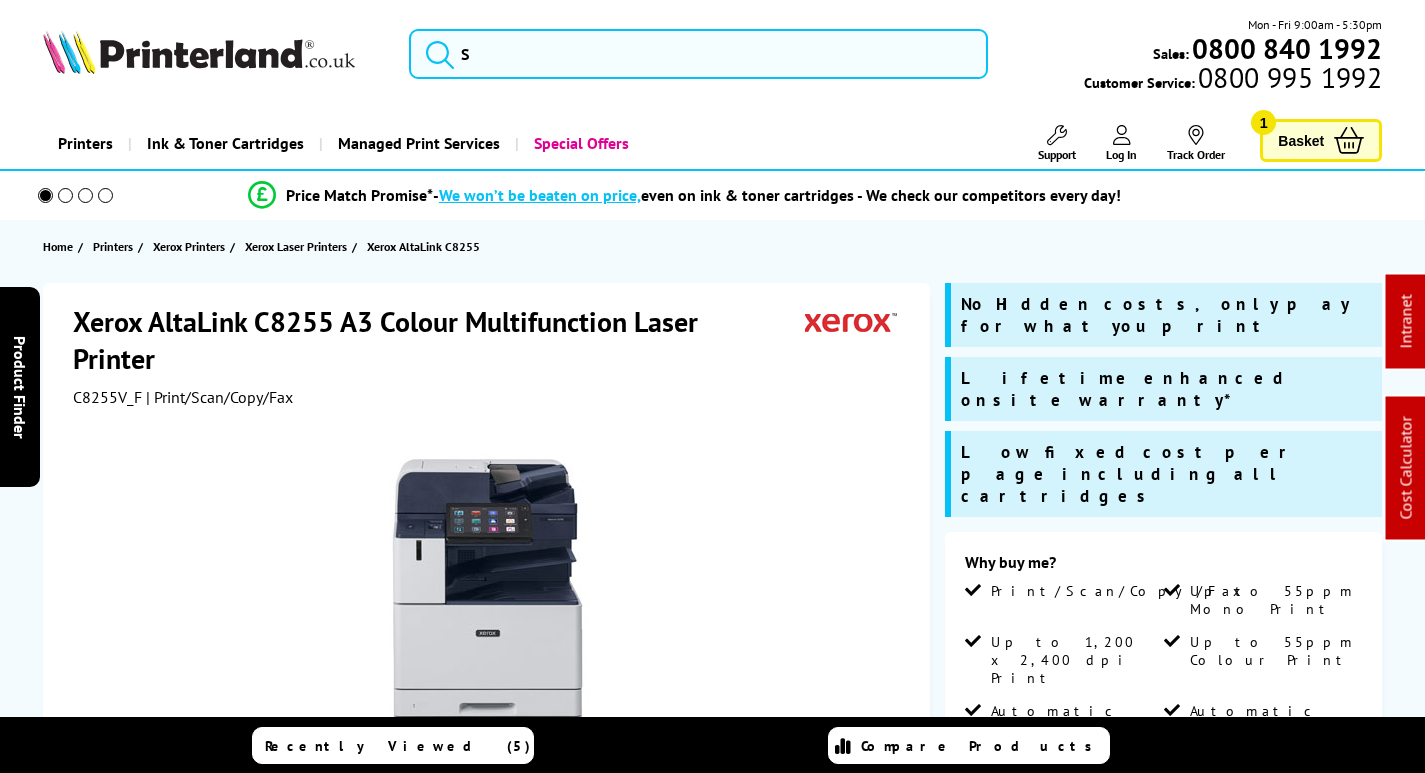 scroll, scrollTop: 0, scrollLeft: 0, axis: both 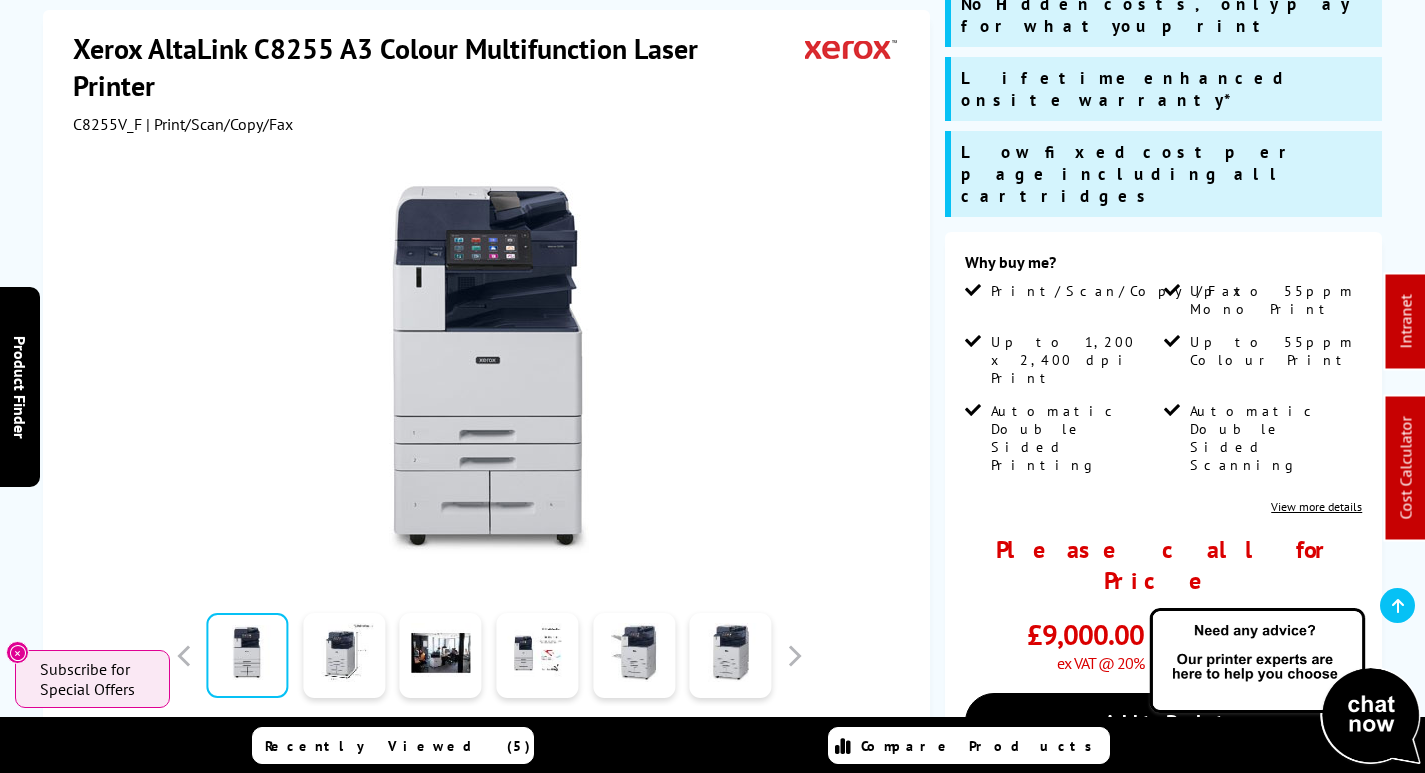 click on "C8255V_F" at bounding box center (107, 124) 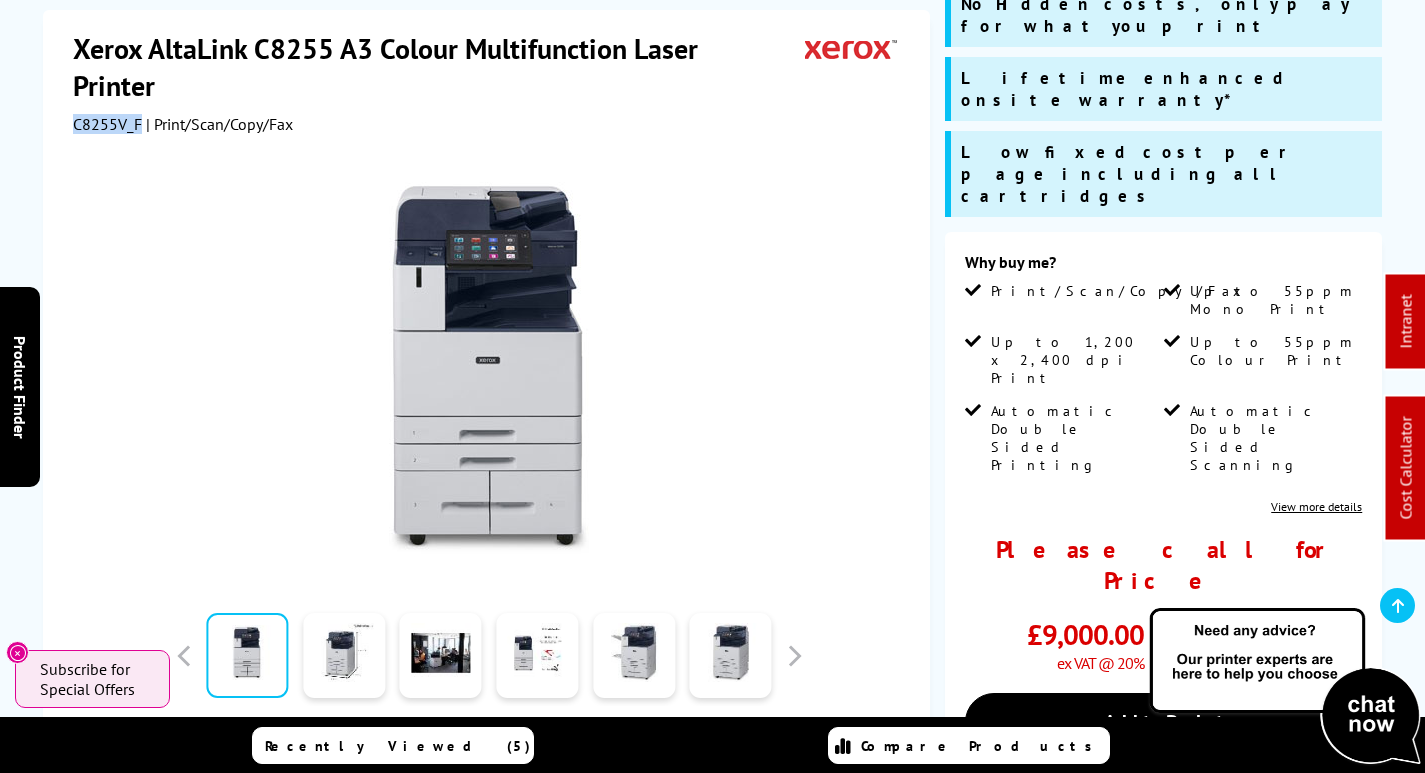 click on "C8255V_F" at bounding box center (107, 124) 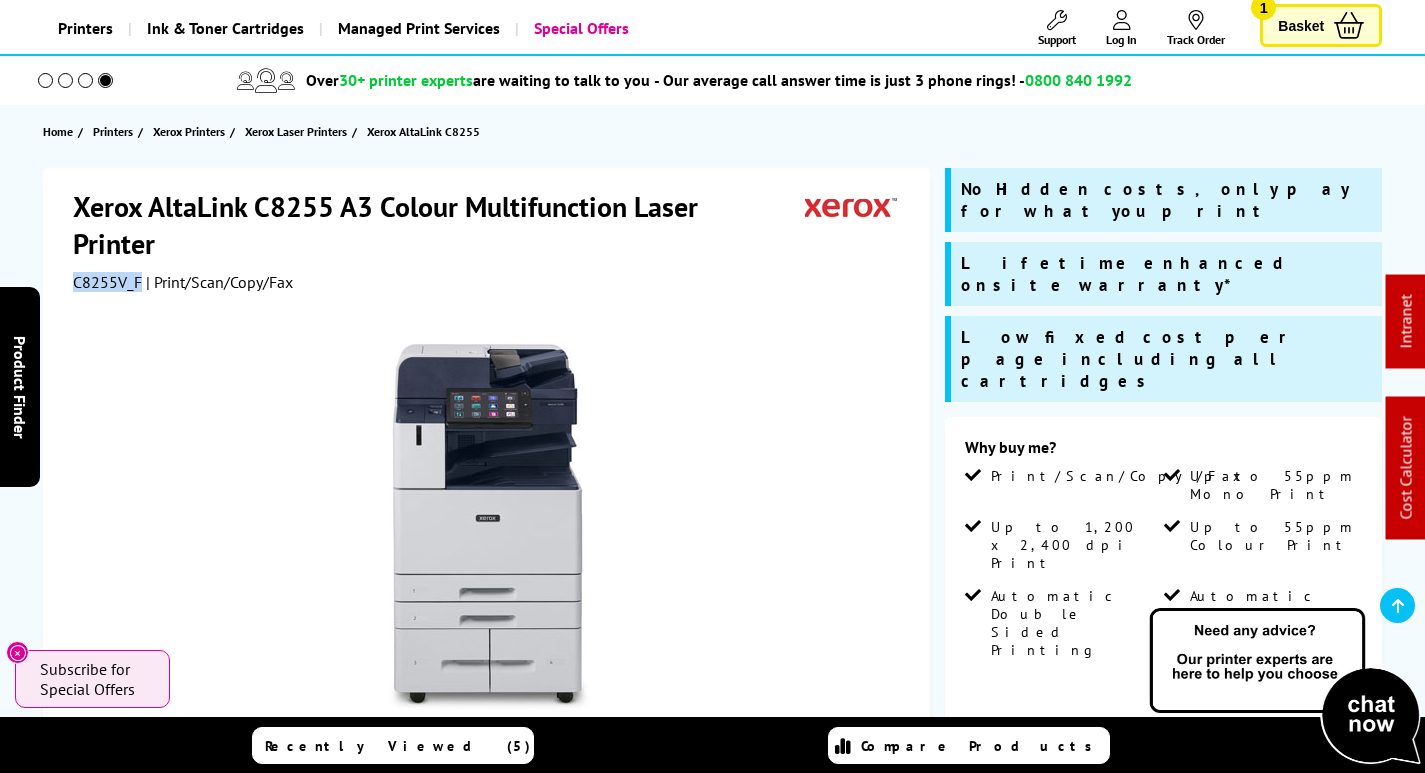 scroll, scrollTop: 0, scrollLeft: 0, axis: both 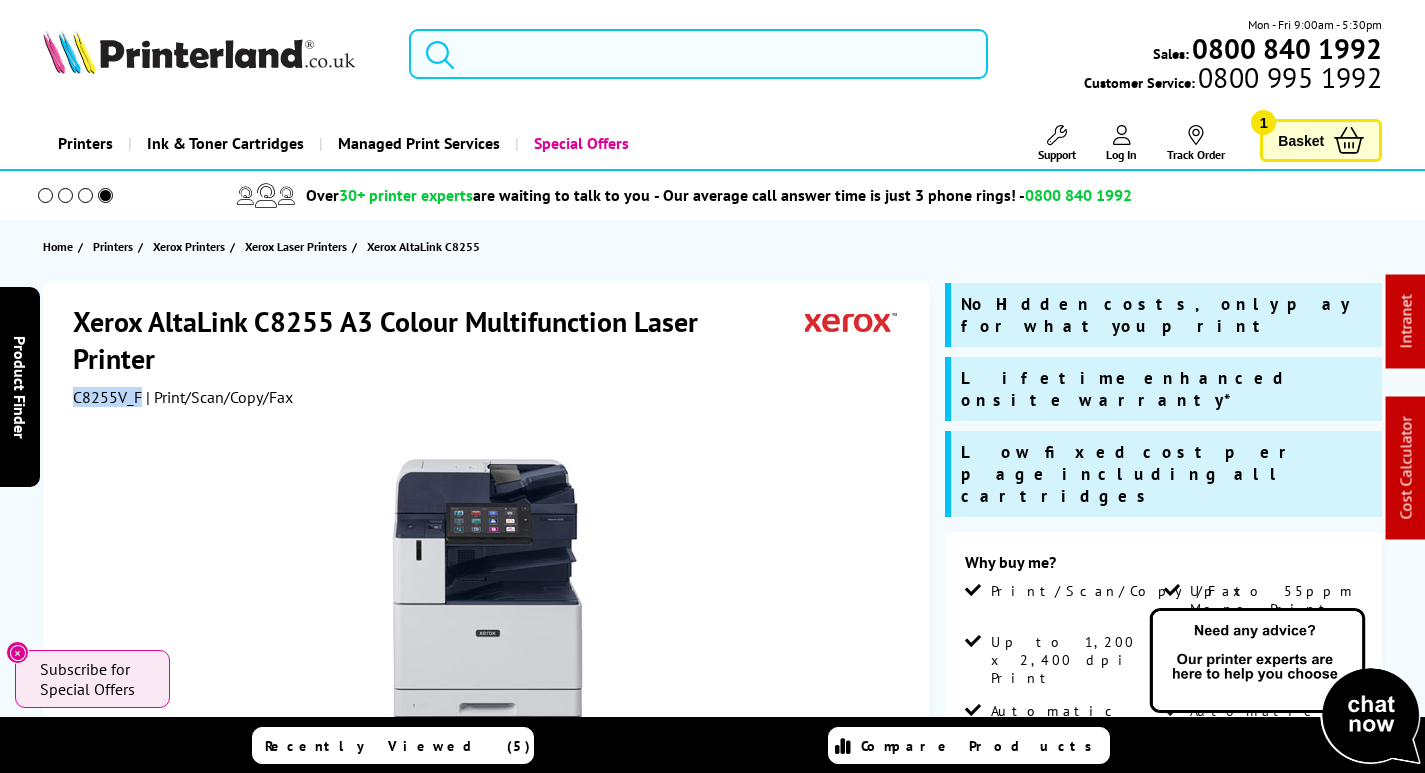 click at bounding box center (698, 54) 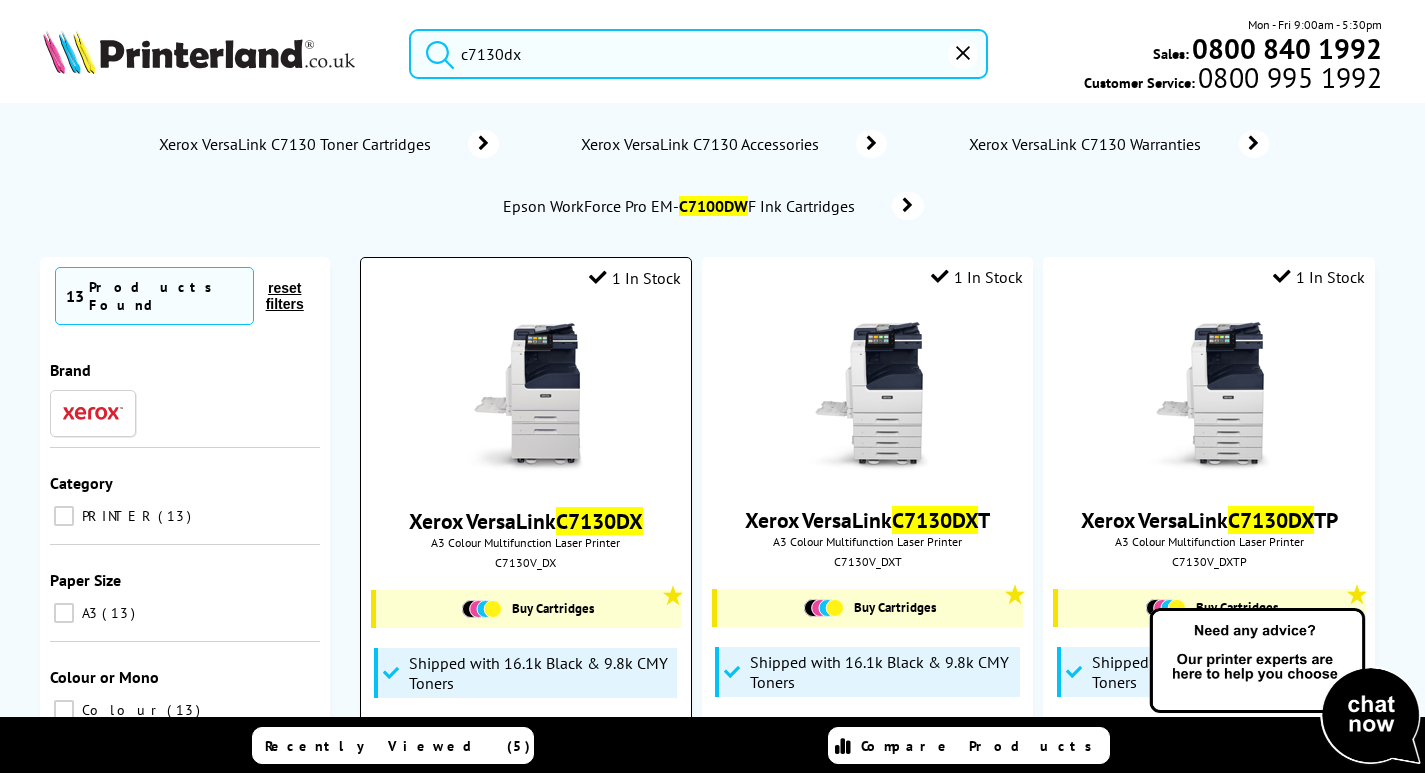type on "c7130dx" 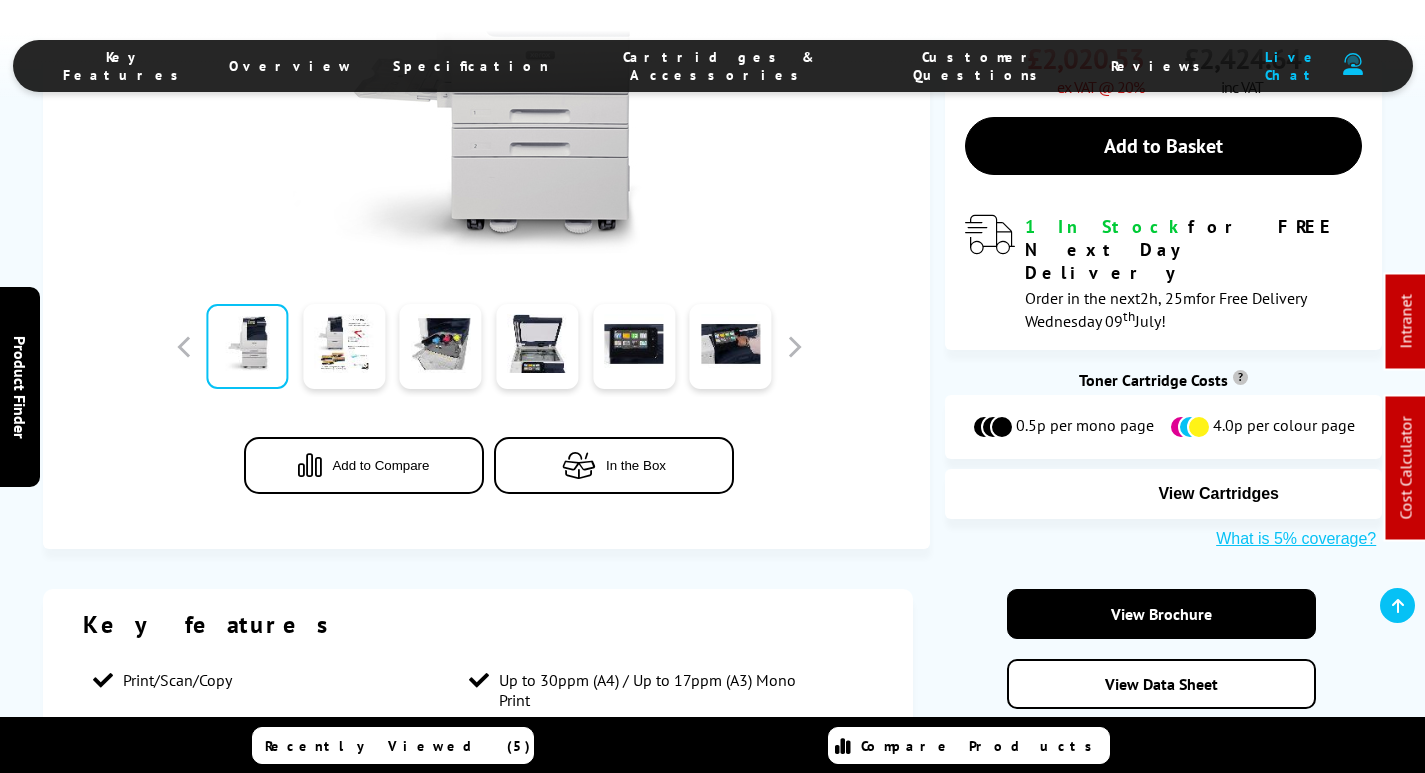 scroll, scrollTop: 0, scrollLeft: 0, axis: both 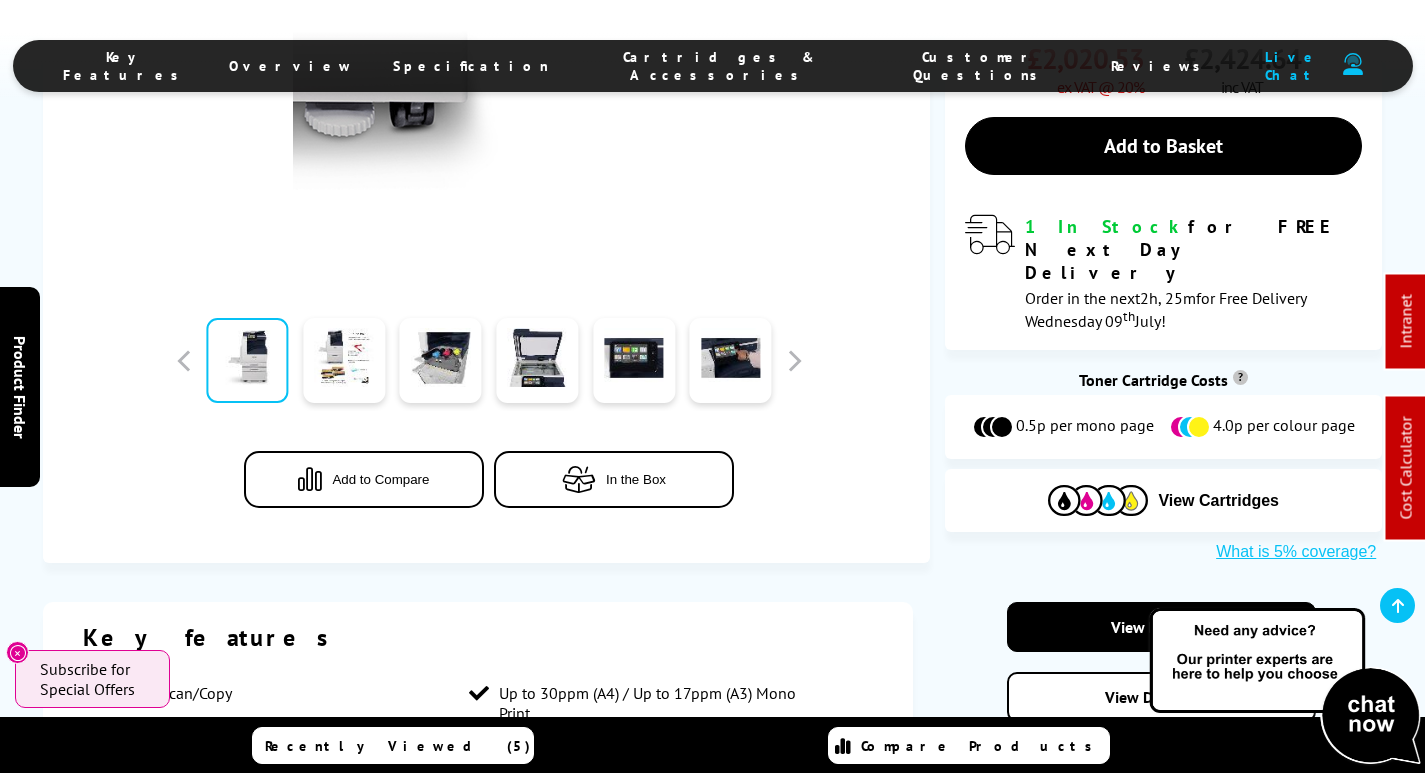 click on "Cartridges & Accessories" at bounding box center [720, 66] 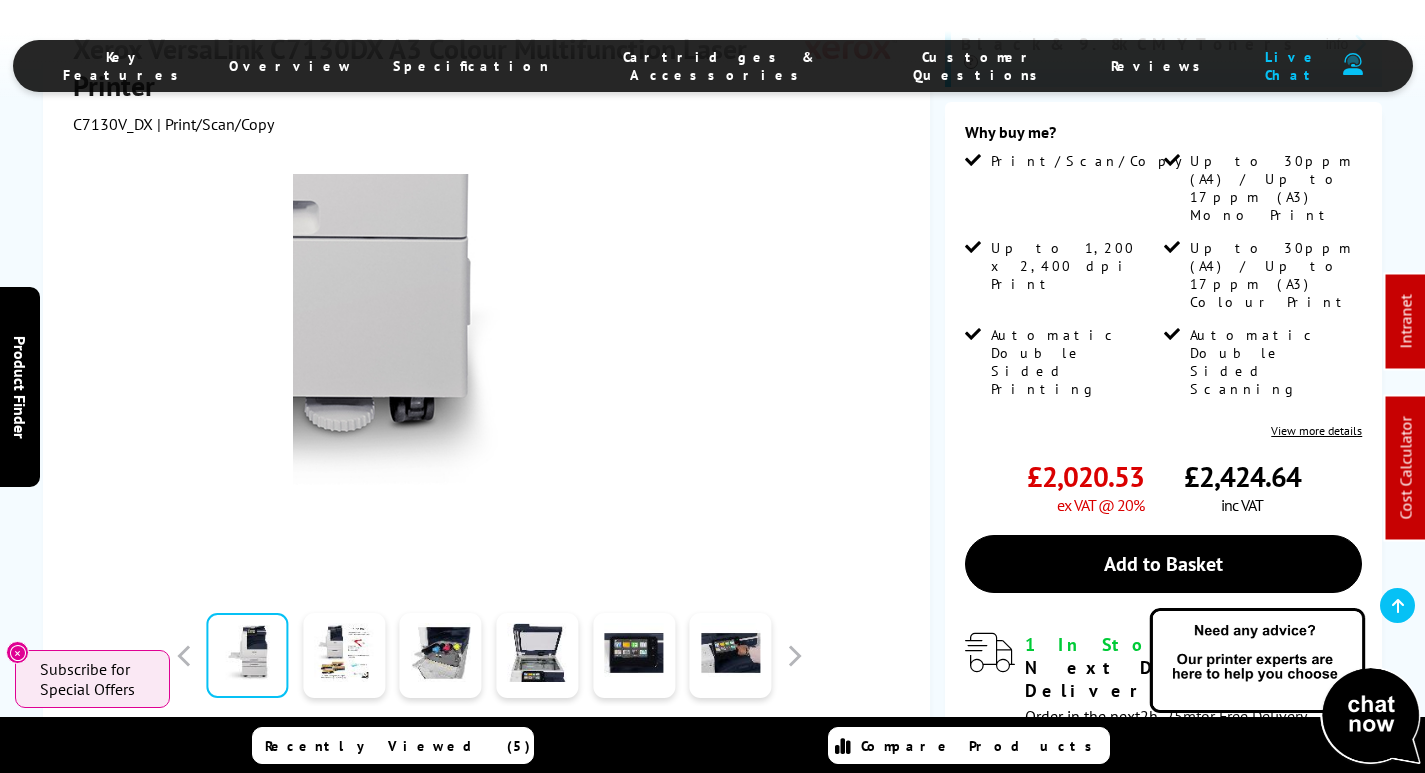 scroll, scrollTop: 0, scrollLeft: 0, axis: both 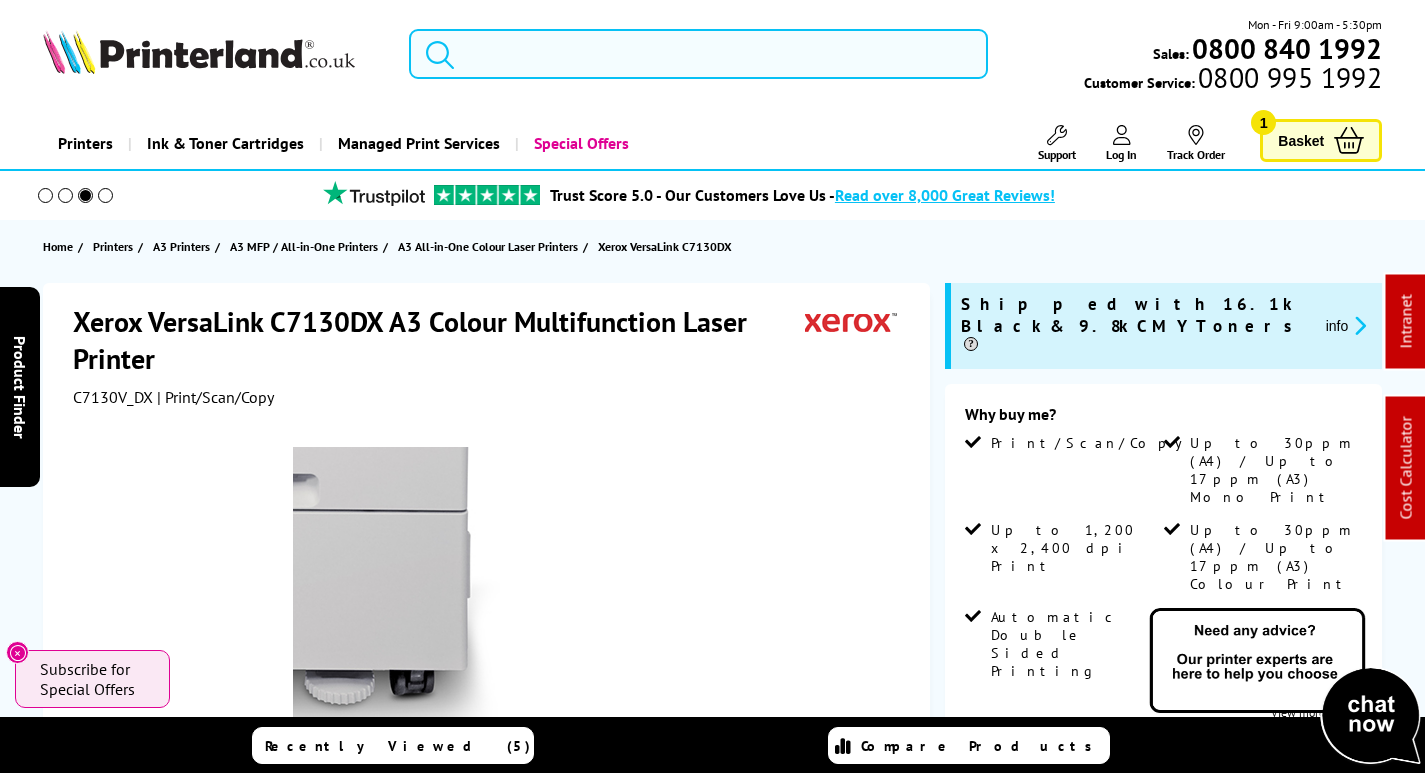 click at bounding box center [698, 54] 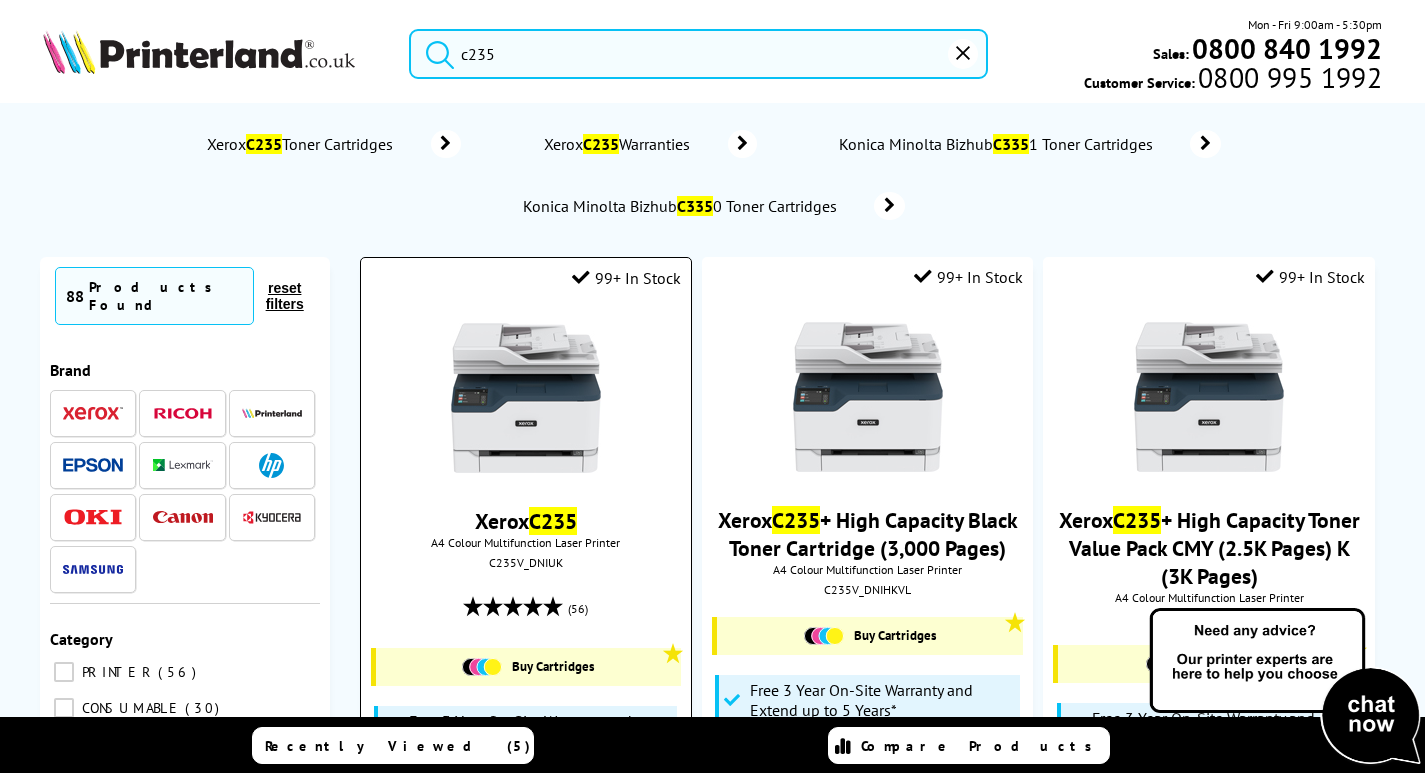 type on "c235" 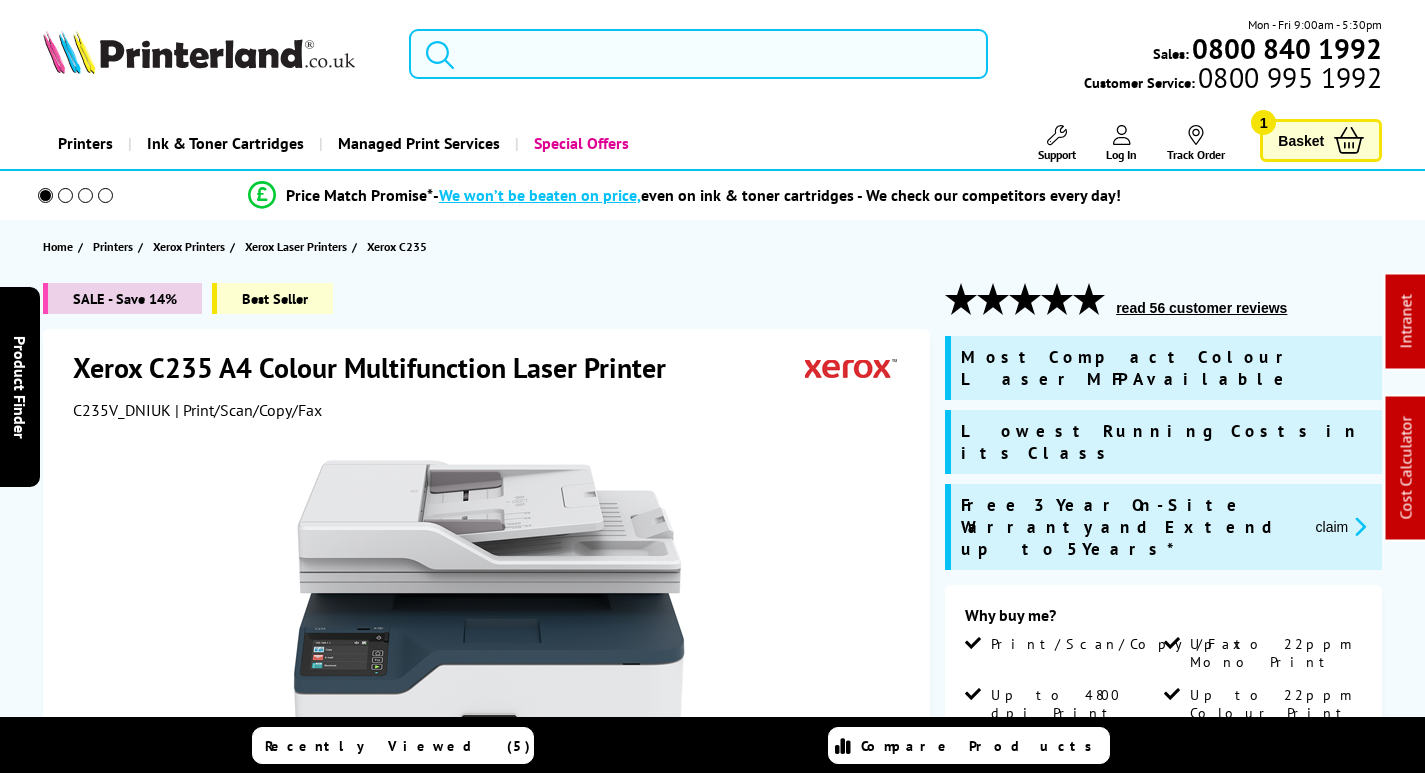 scroll, scrollTop: 0, scrollLeft: 0, axis: both 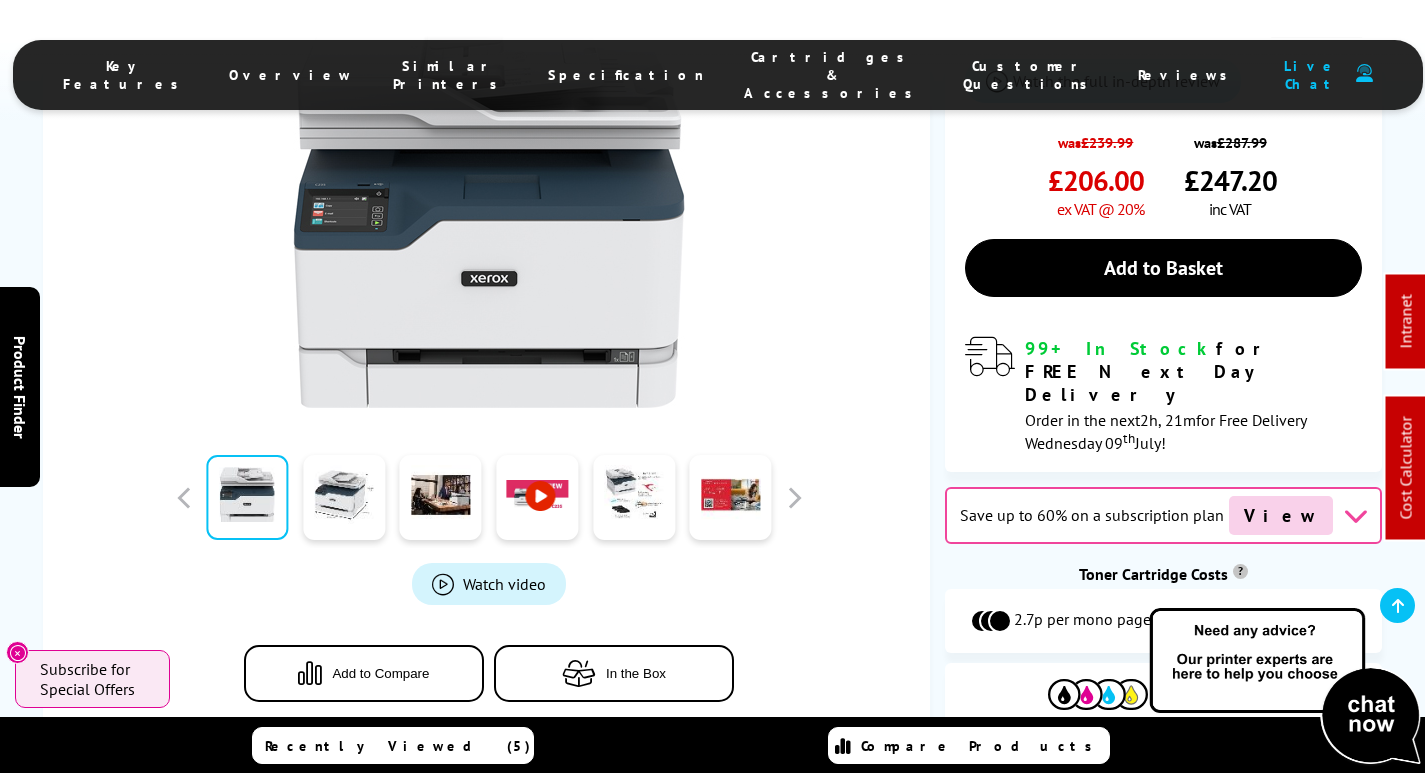 click on "Cartridges & Accessories" at bounding box center (833, 75) 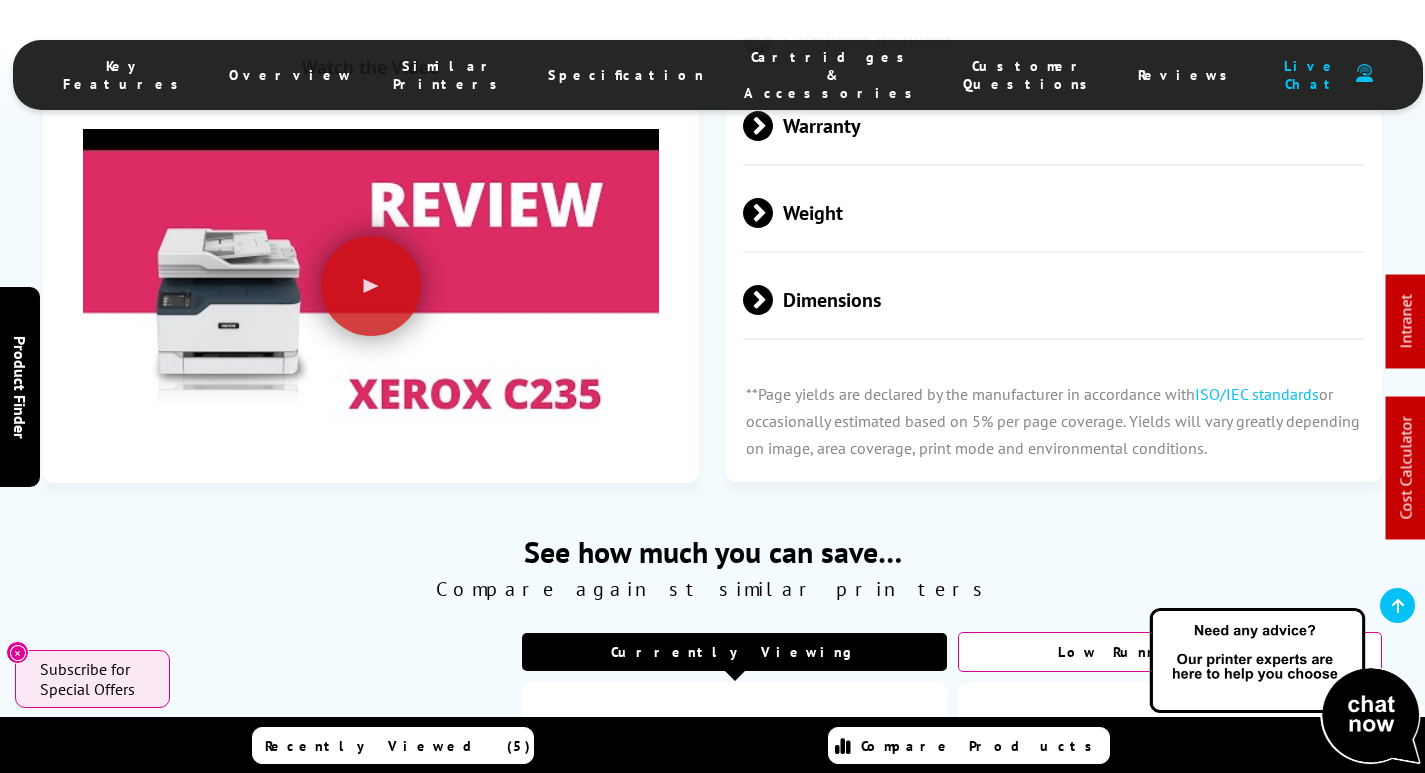 scroll, scrollTop: 7239, scrollLeft: 0, axis: vertical 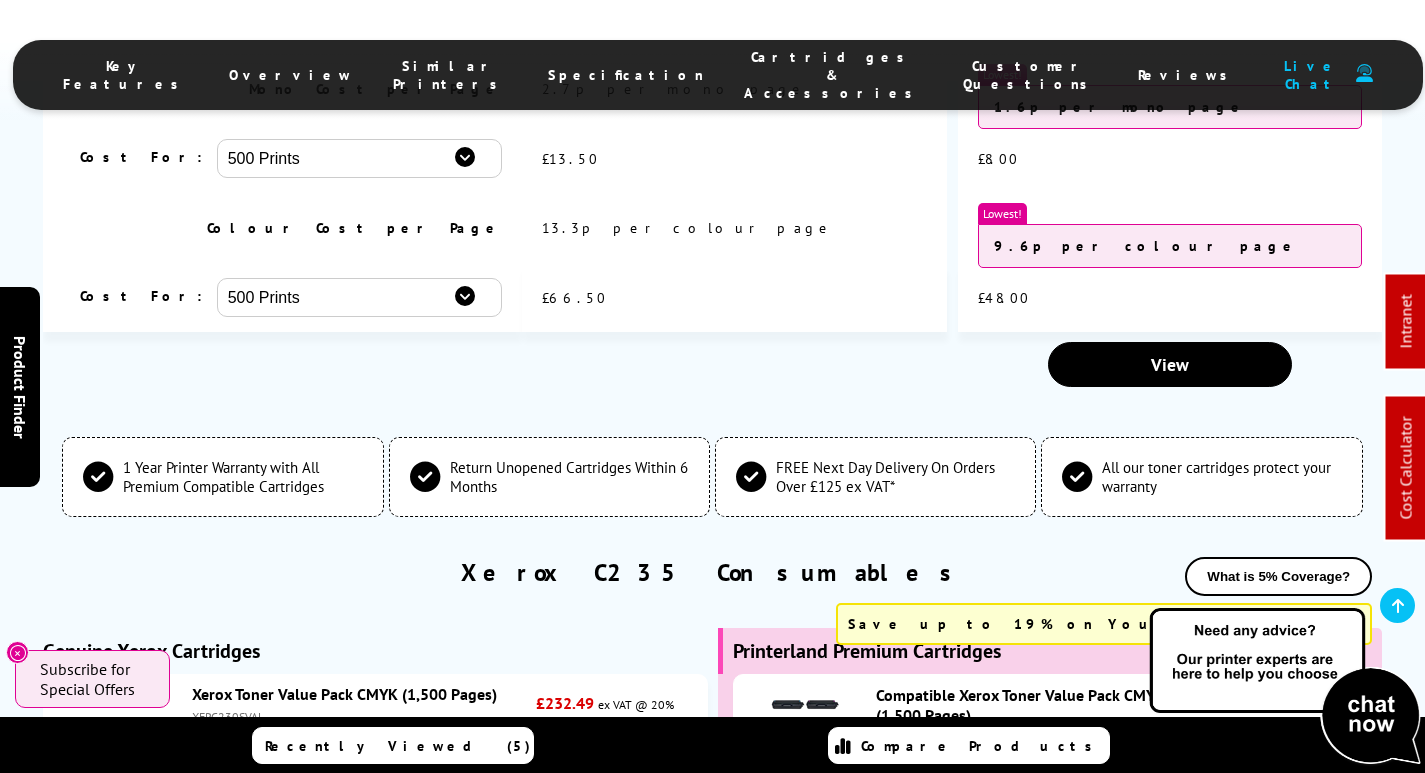click on "XERC230HCVAL" at bounding box center [362, 716] 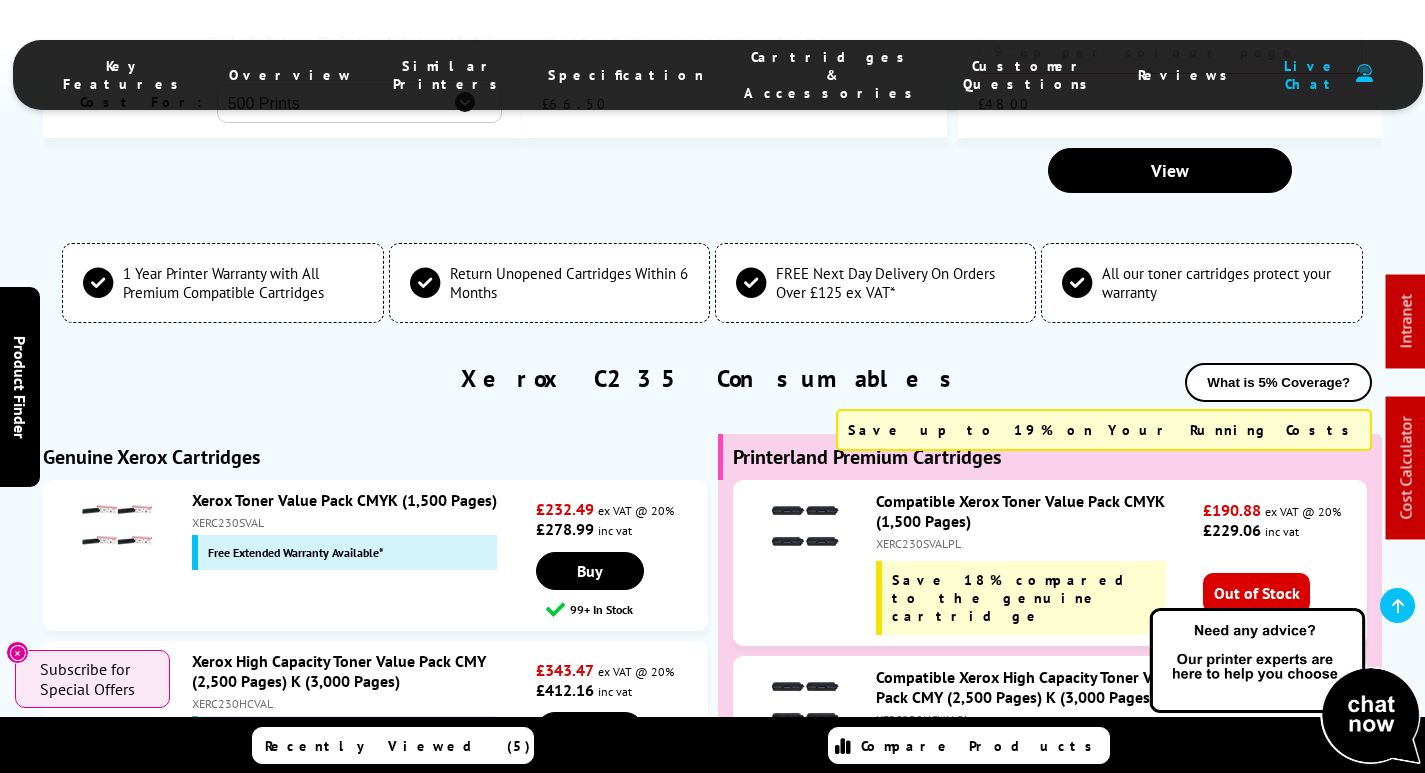 scroll, scrollTop: 7439, scrollLeft: 0, axis: vertical 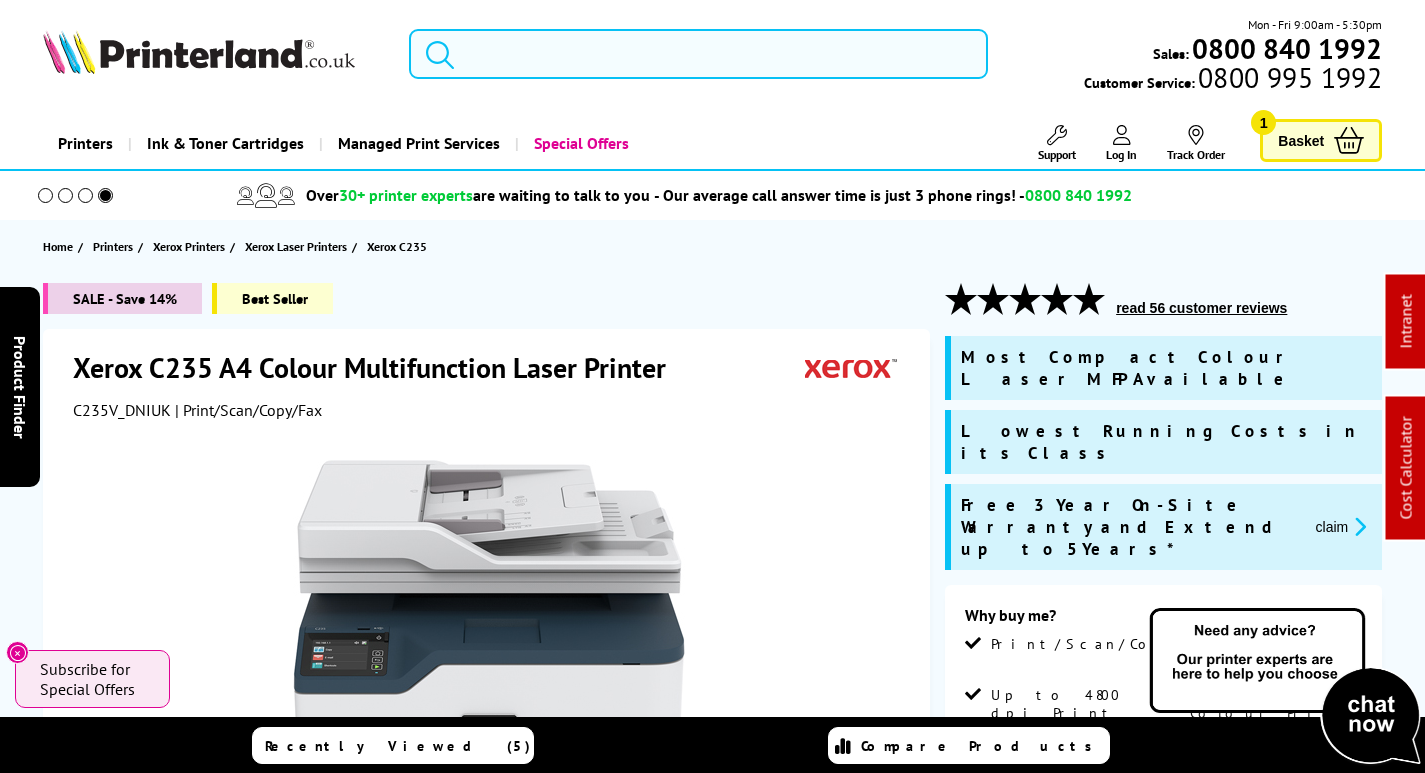 click at bounding box center [698, 54] 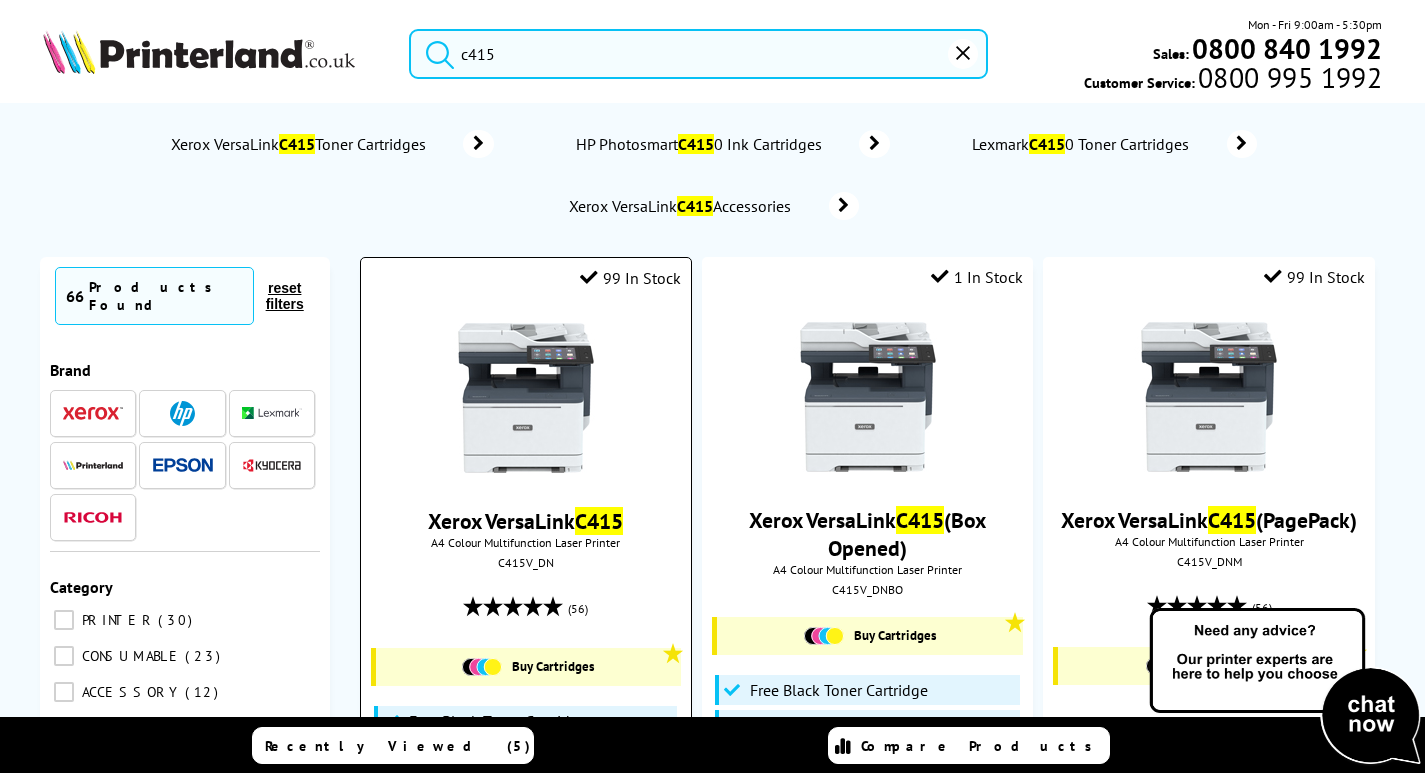 type on "c415" 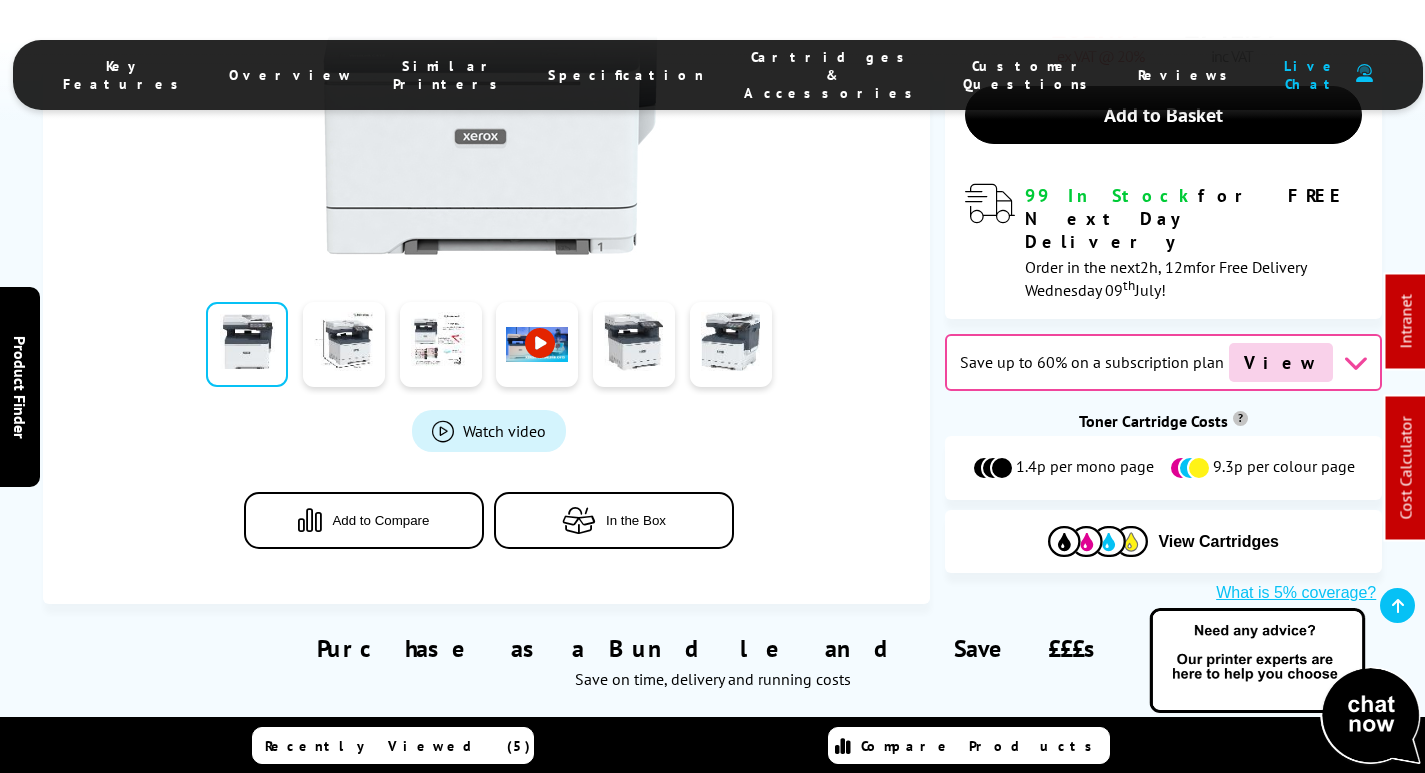 scroll, scrollTop: 800, scrollLeft: 0, axis: vertical 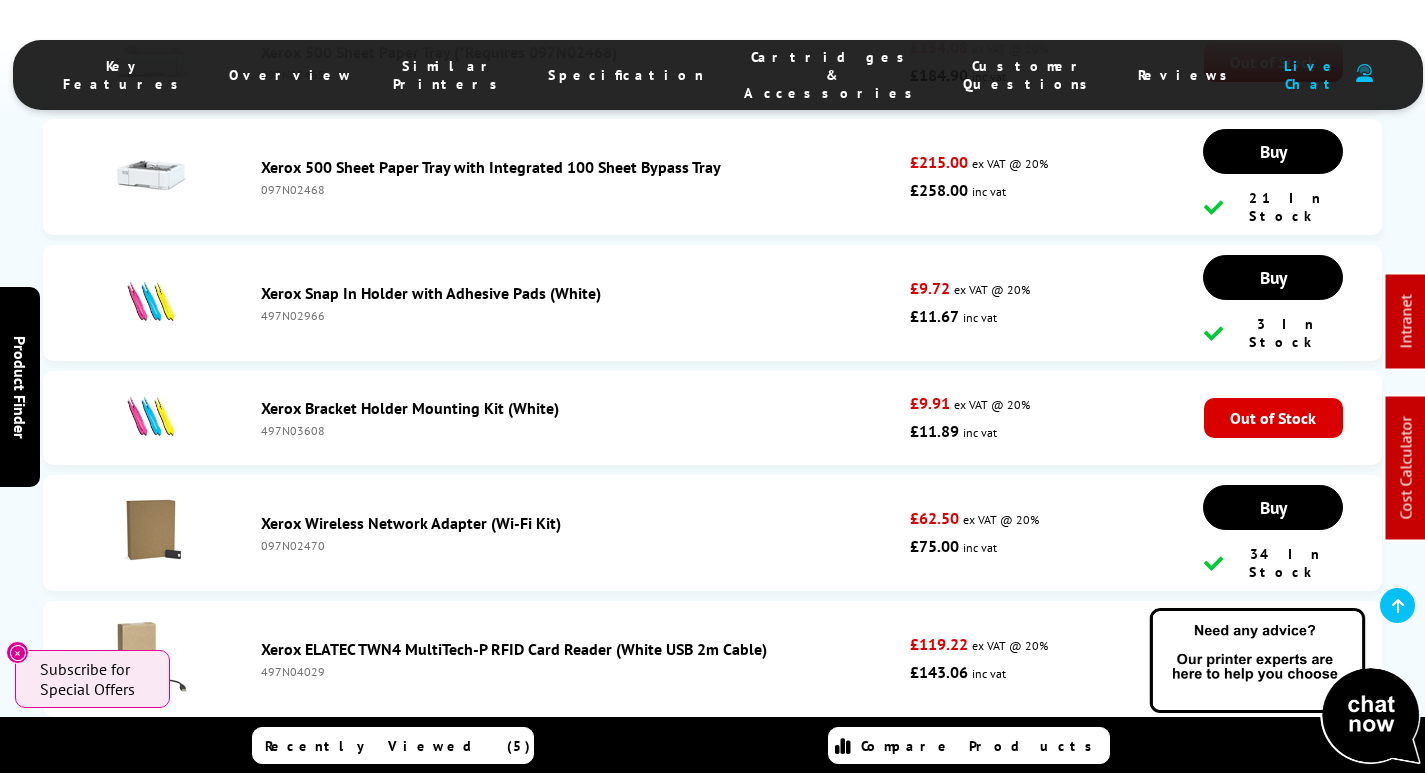click on "Xerox Printer Stand" at bounding box center (329, 775) 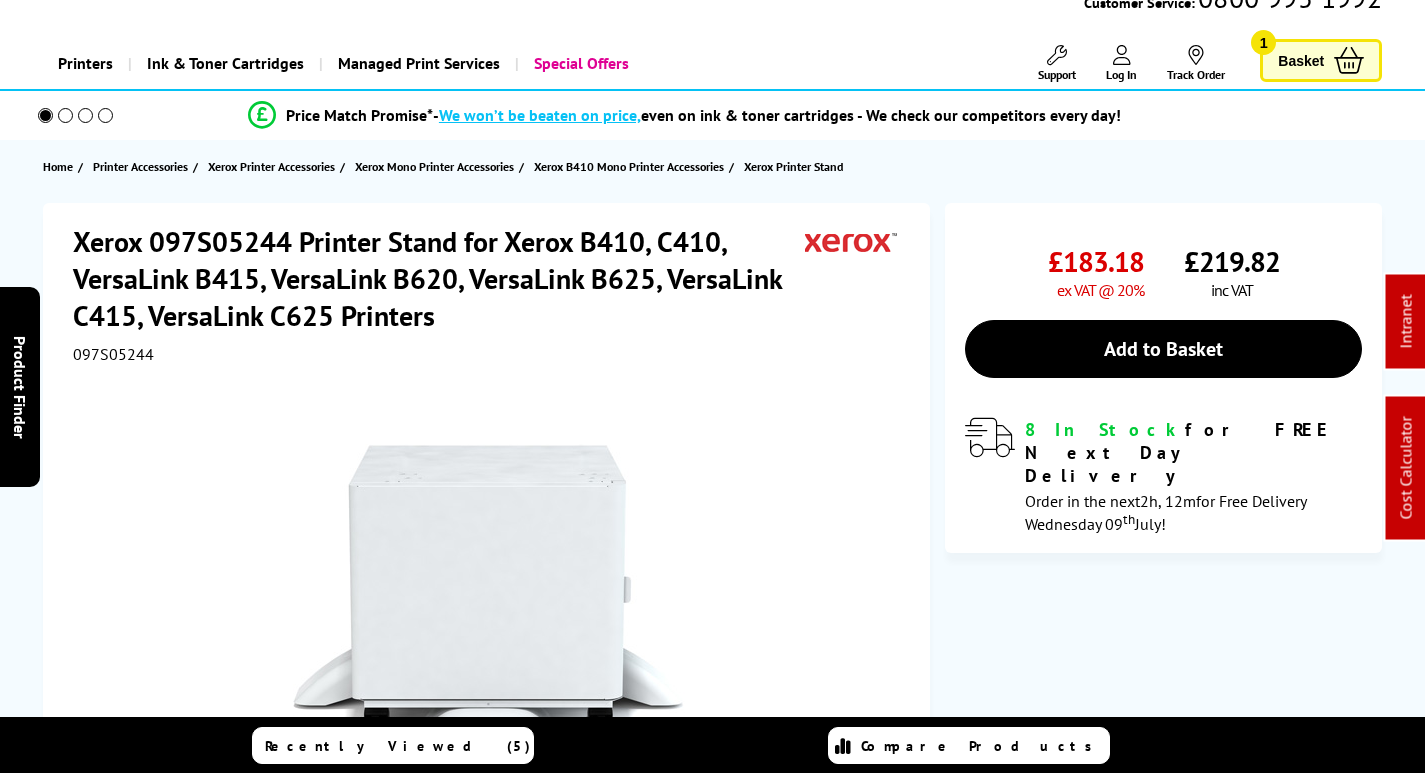 scroll, scrollTop: 600, scrollLeft: 0, axis: vertical 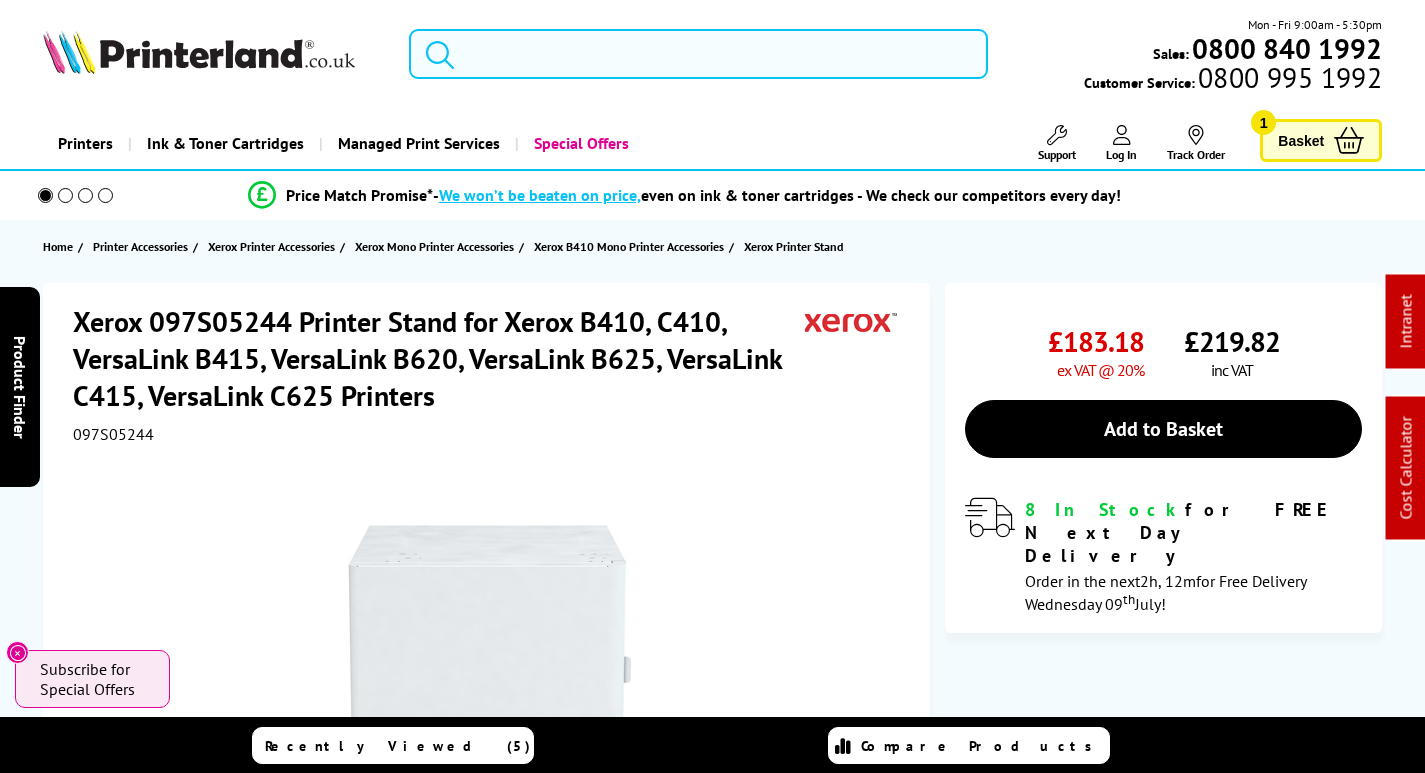 click at bounding box center (698, 54) 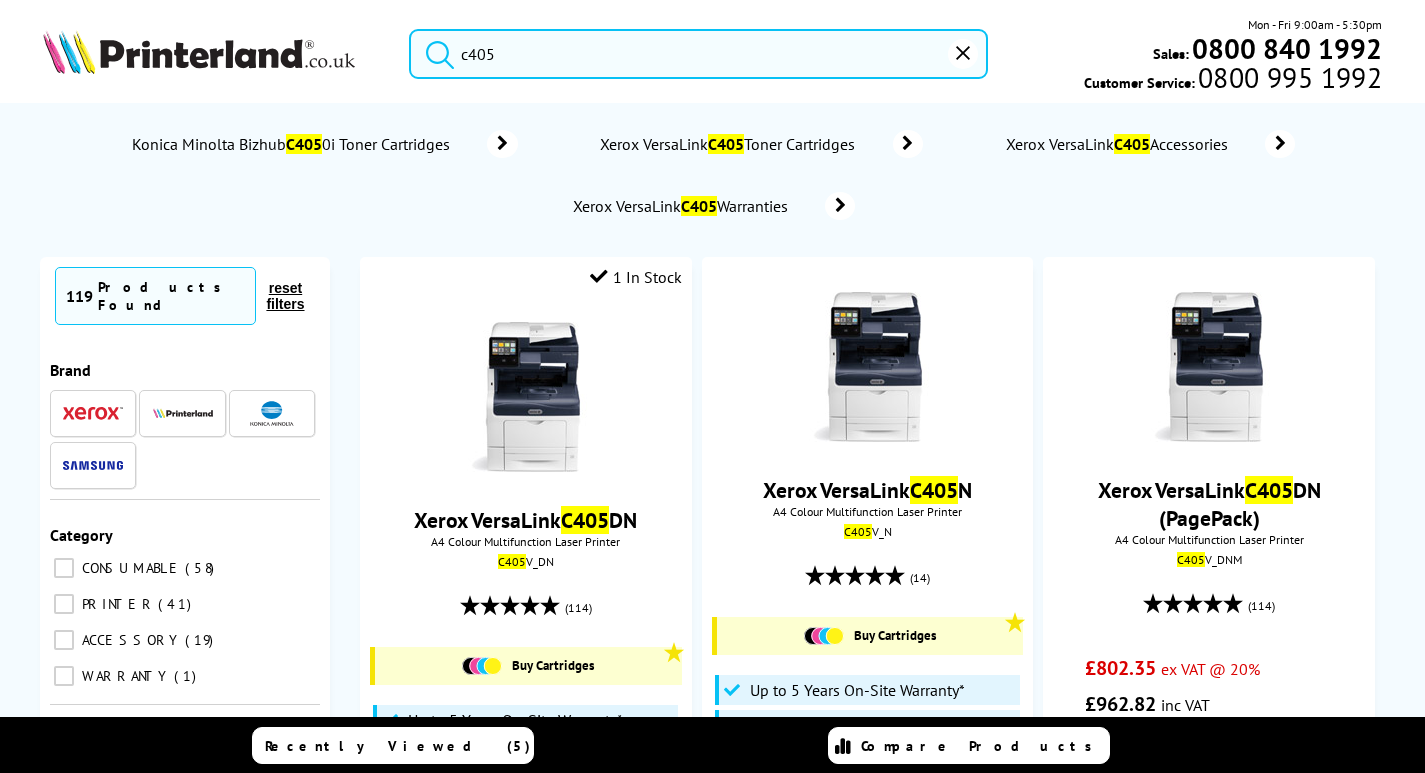 drag, startPoint x: 538, startPoint y: 49, endPoint x: 94, endPoint y: 67, distance: 444.36472 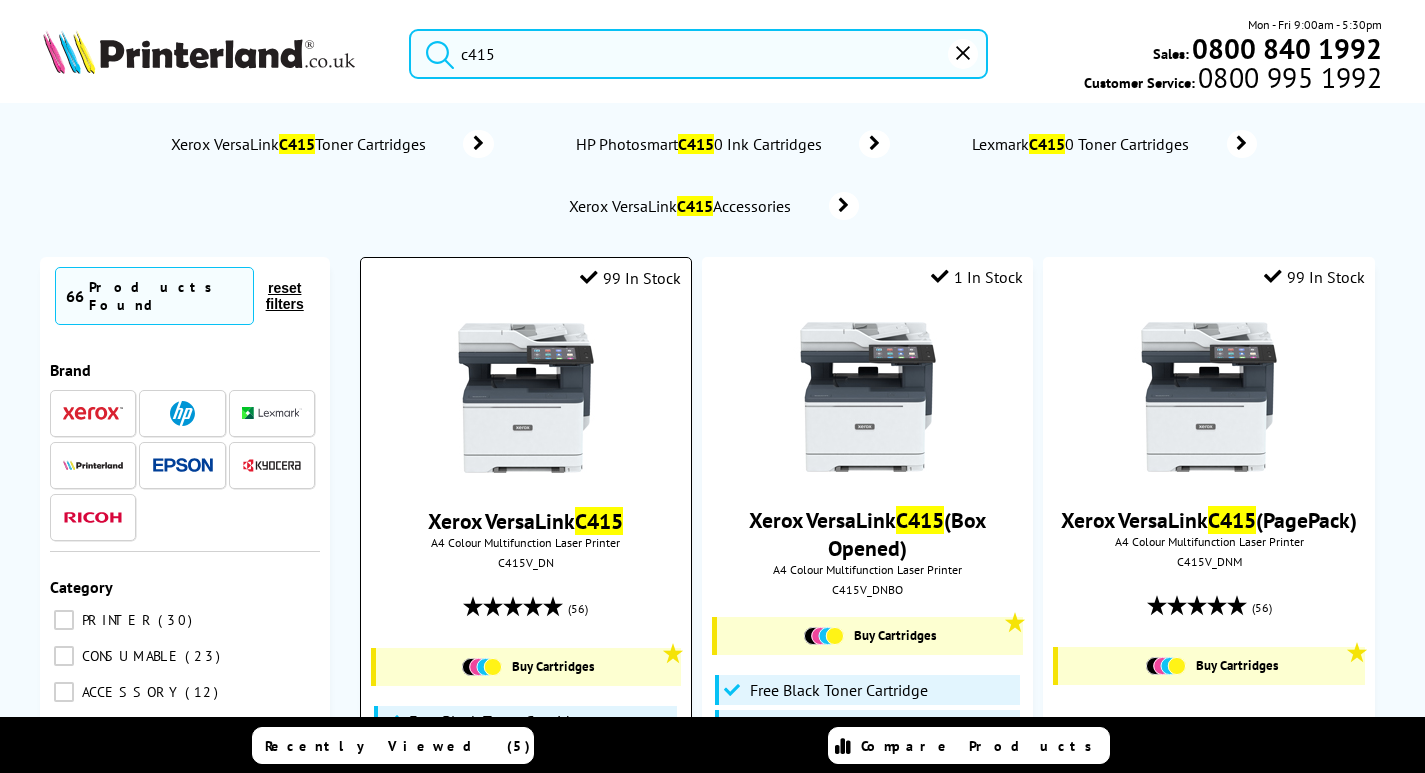 type on "c415" 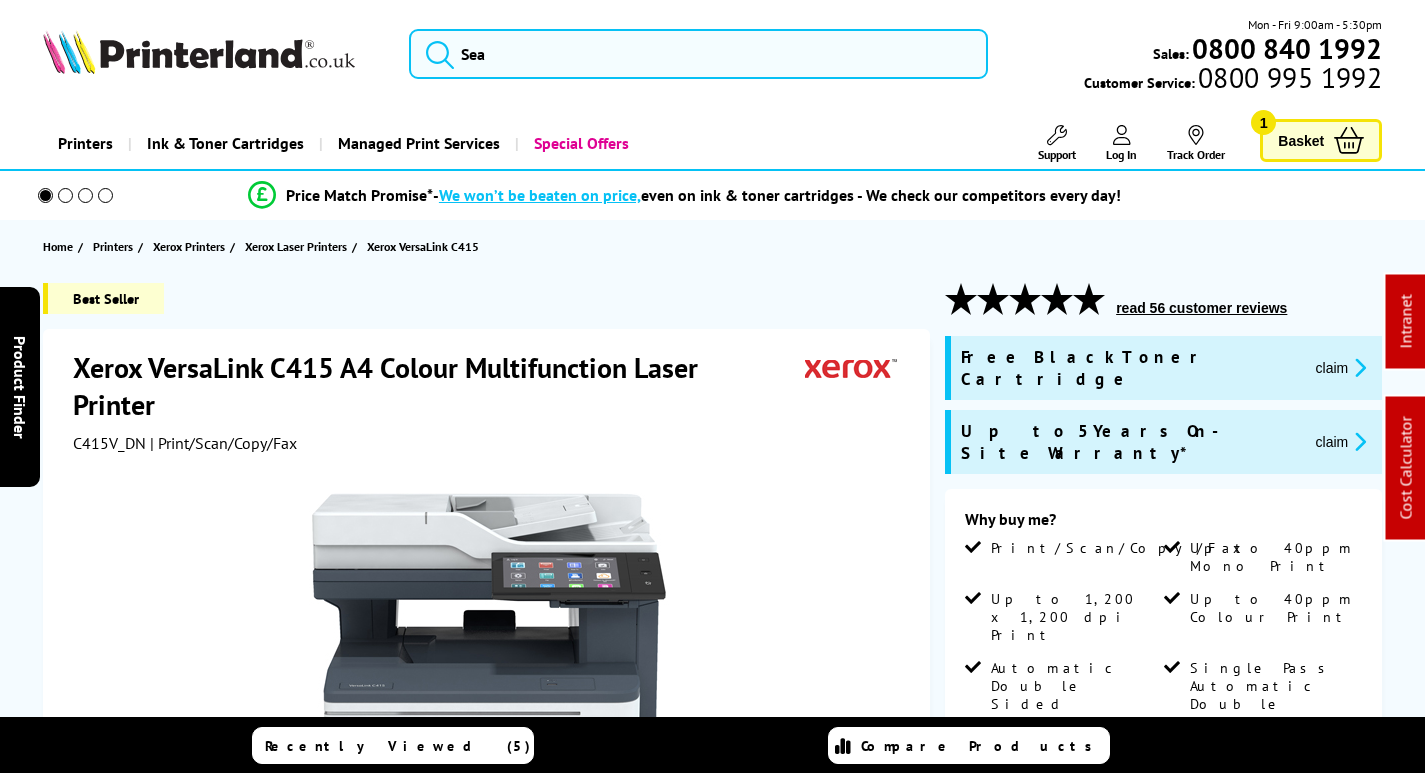 scroll, scrollTop: 400, scrollLeft: 0, axis: vertical 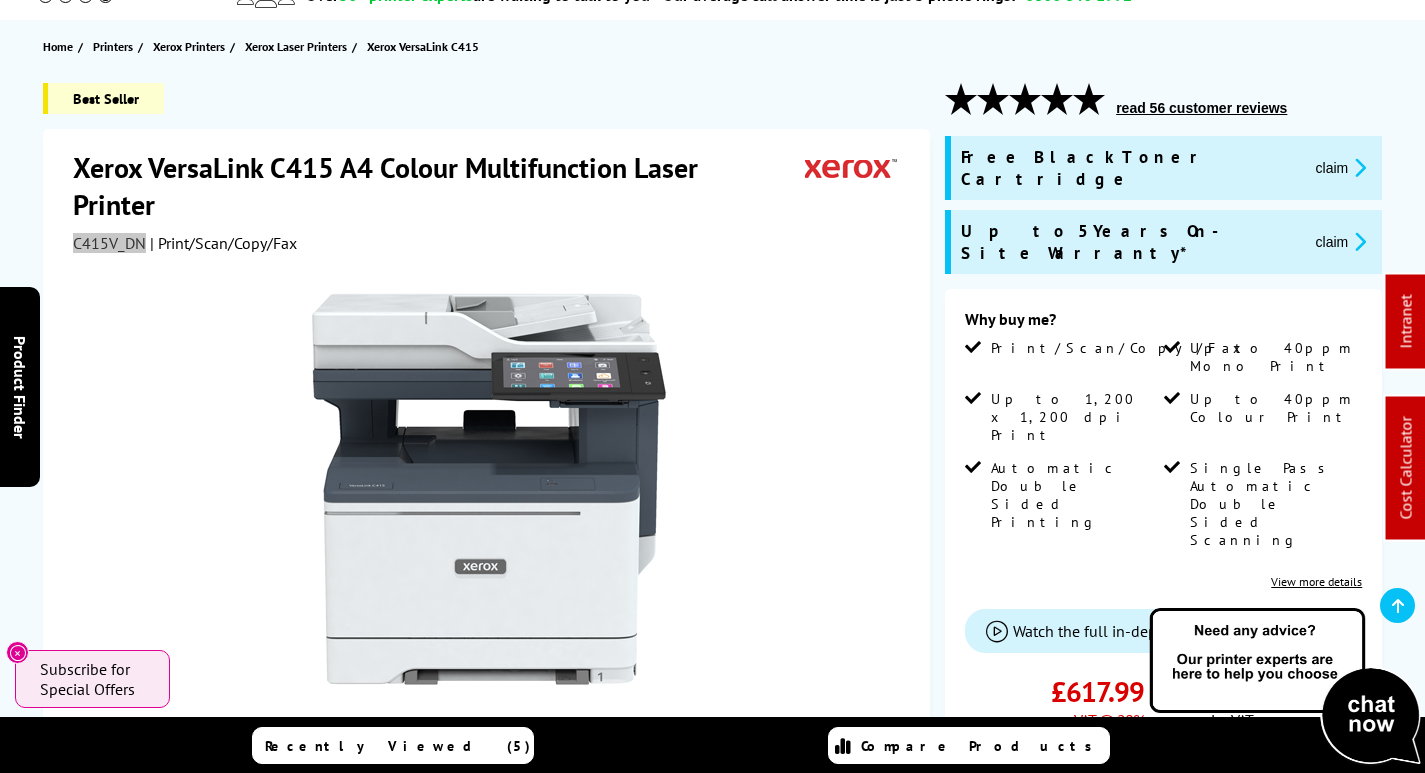 drag, startPoint x: 141, startPoint y: 206, endPoint x: 76, endPoint y: 211, distance: 65.192024 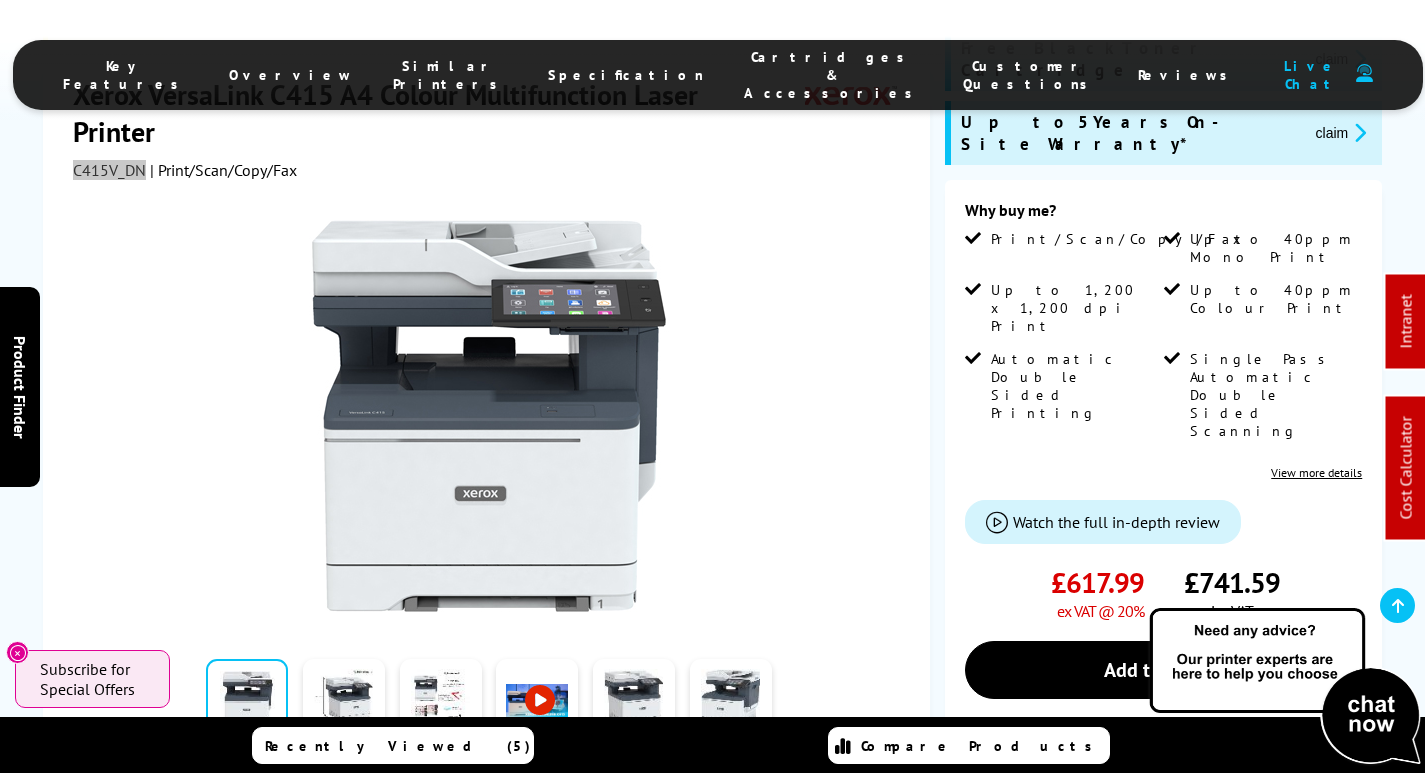 scroll, scrollTop: 200, scrollLeft: 0, axis: vertical 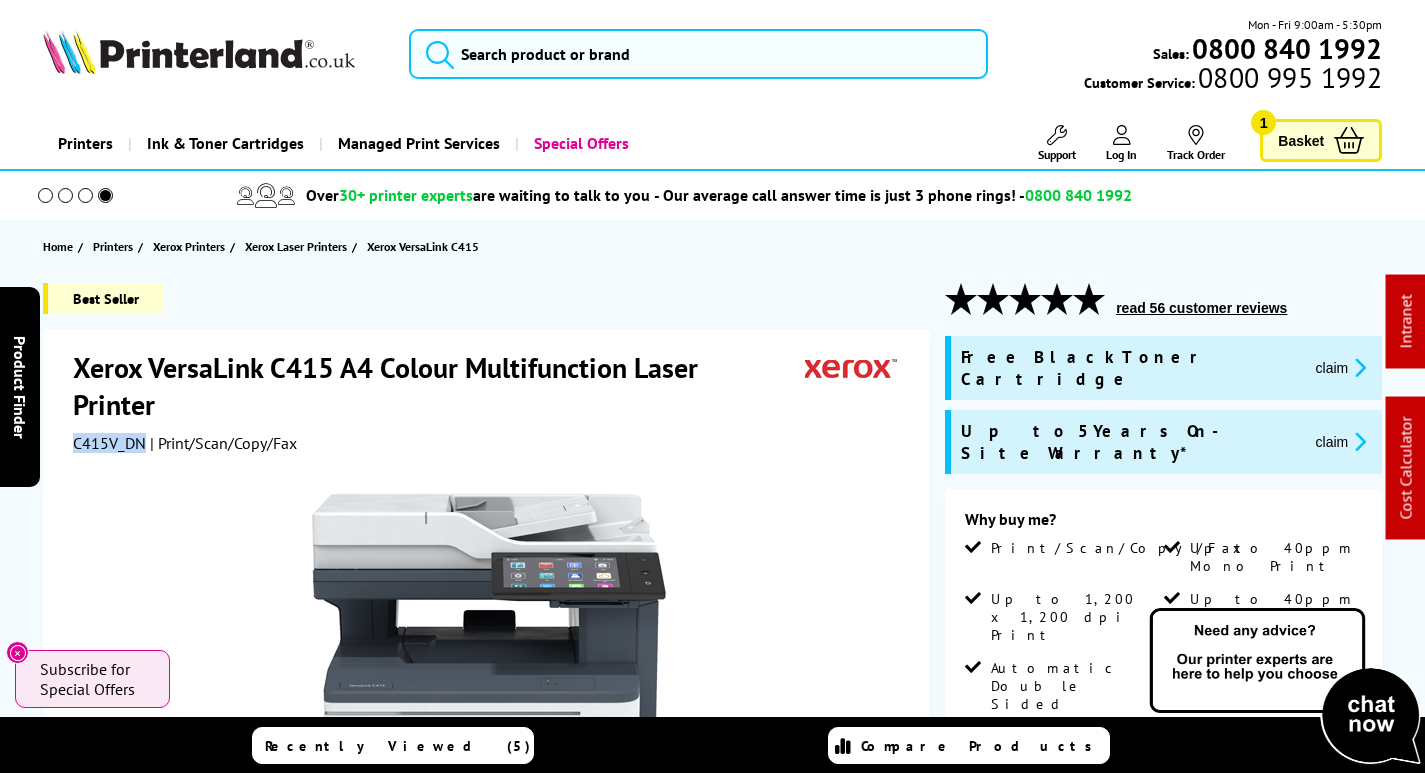 click on "claim" at bounding box center [1341, 367] 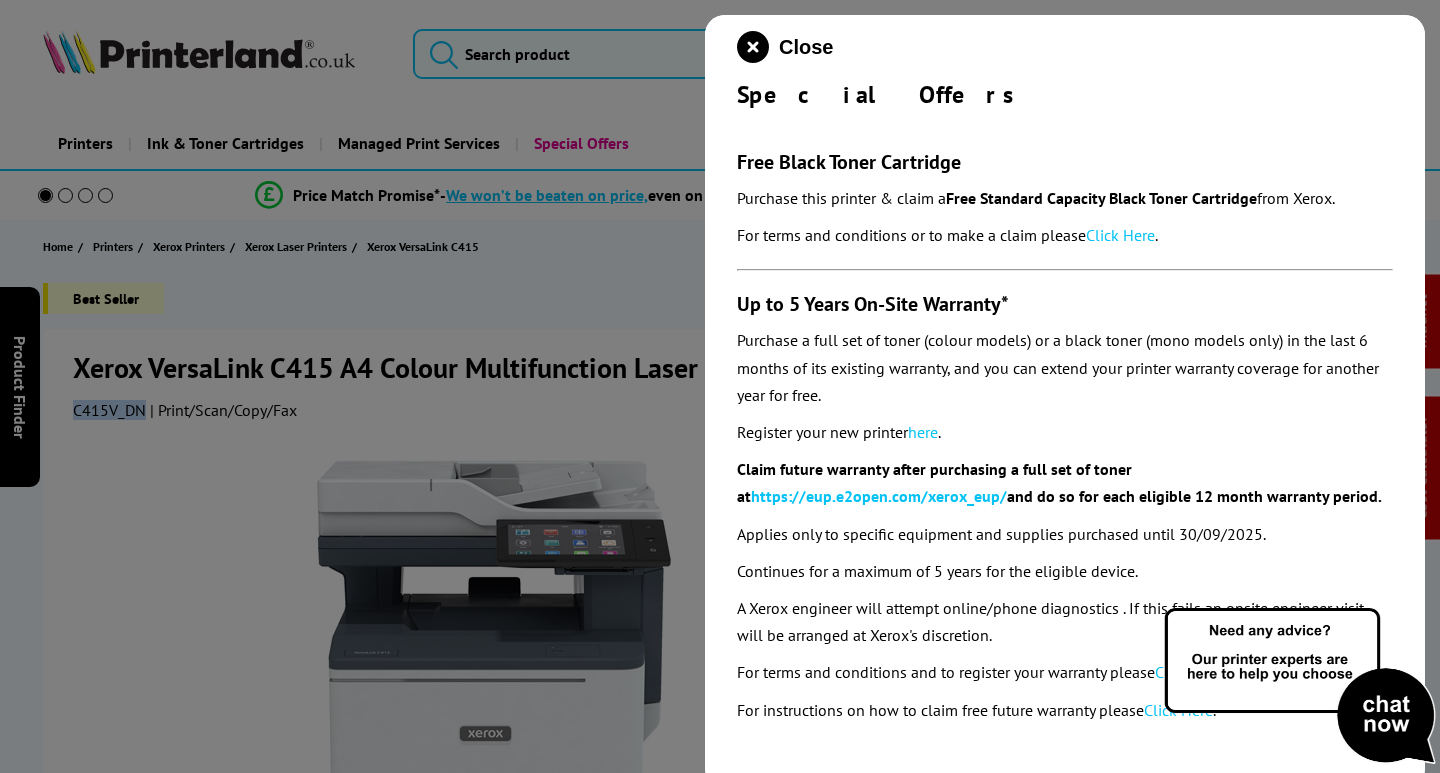 click on "Click Here" at bounding box center (1120, 235) 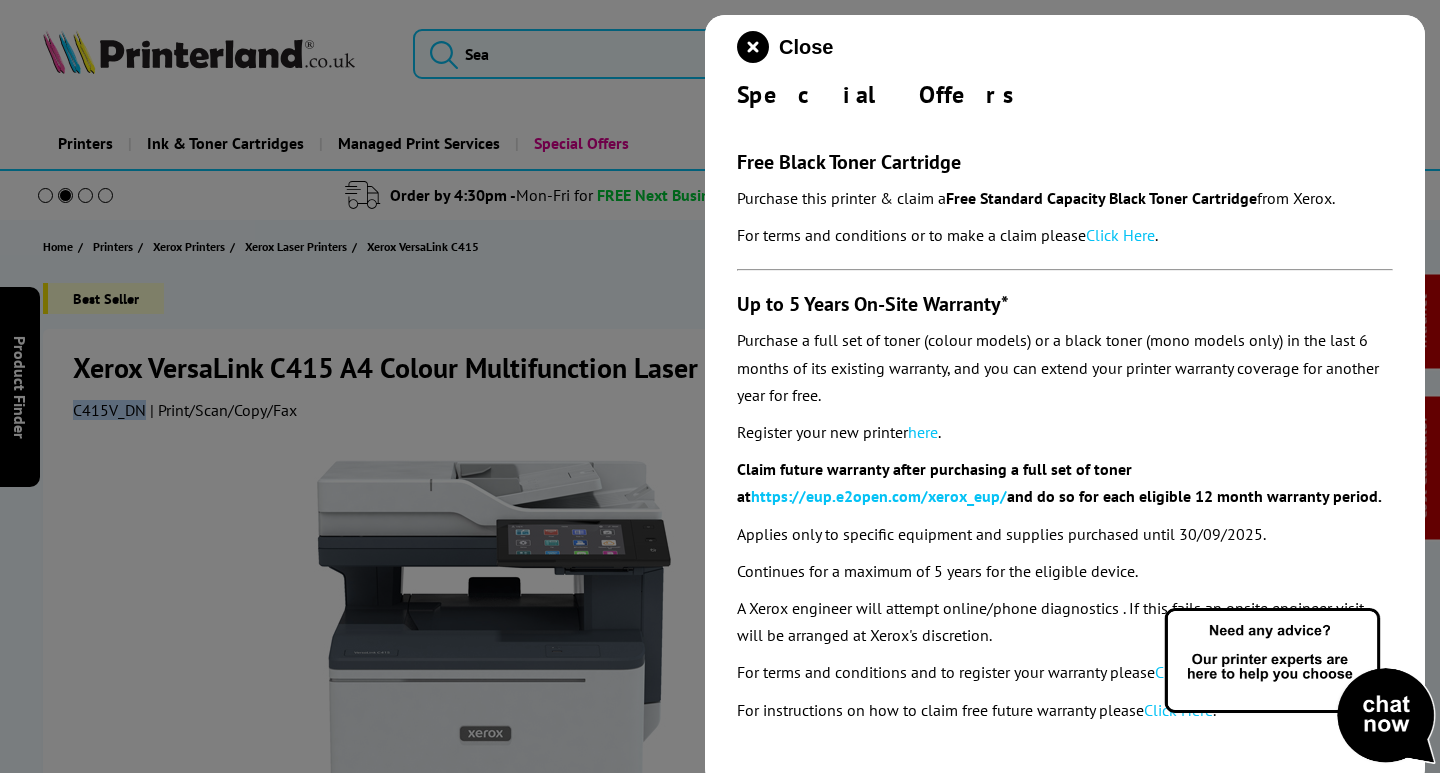 drag, startPoint x: 759, startPoint y: 45, endPoint x: 738, endPoint y: 49, distance: 21.377558 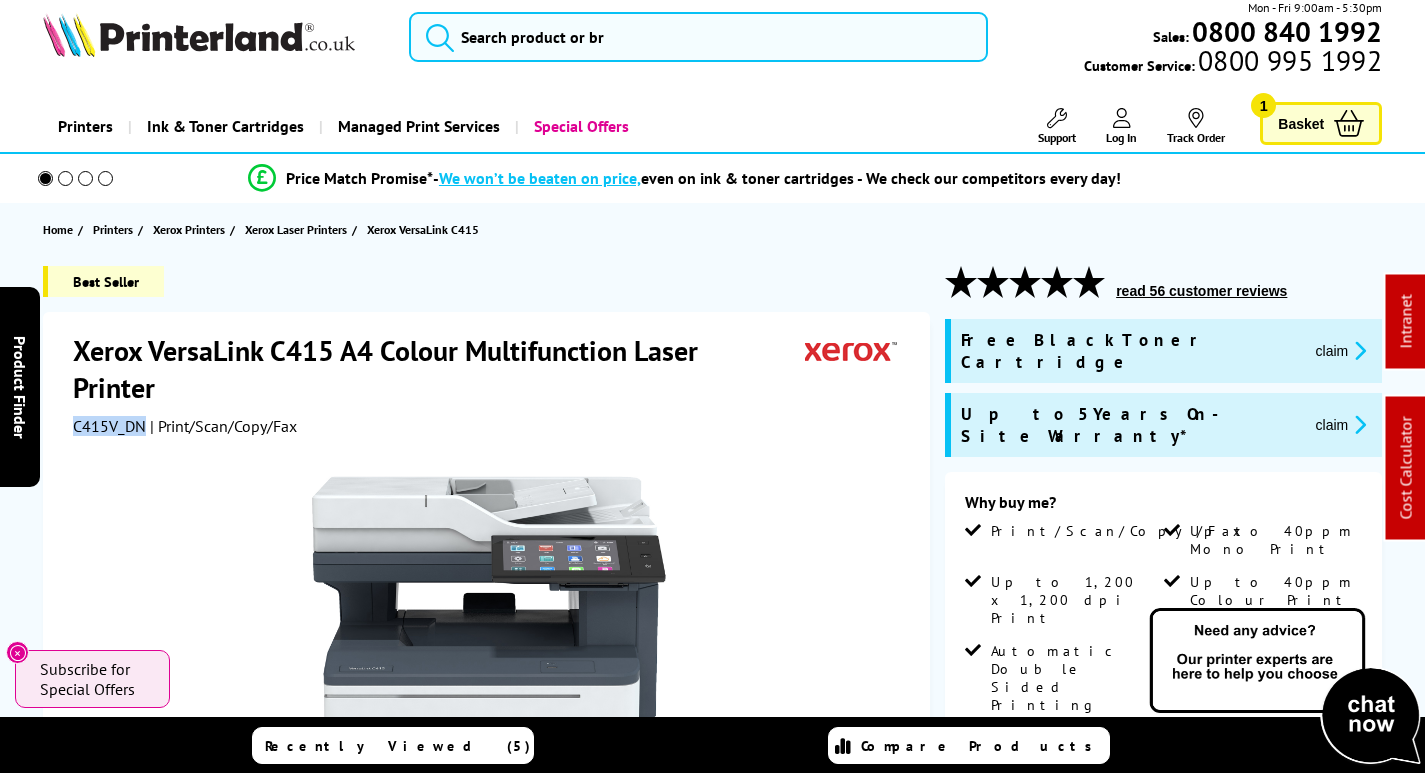 scroll, scrollTop: 0, scrollLeft: 0, axis: both 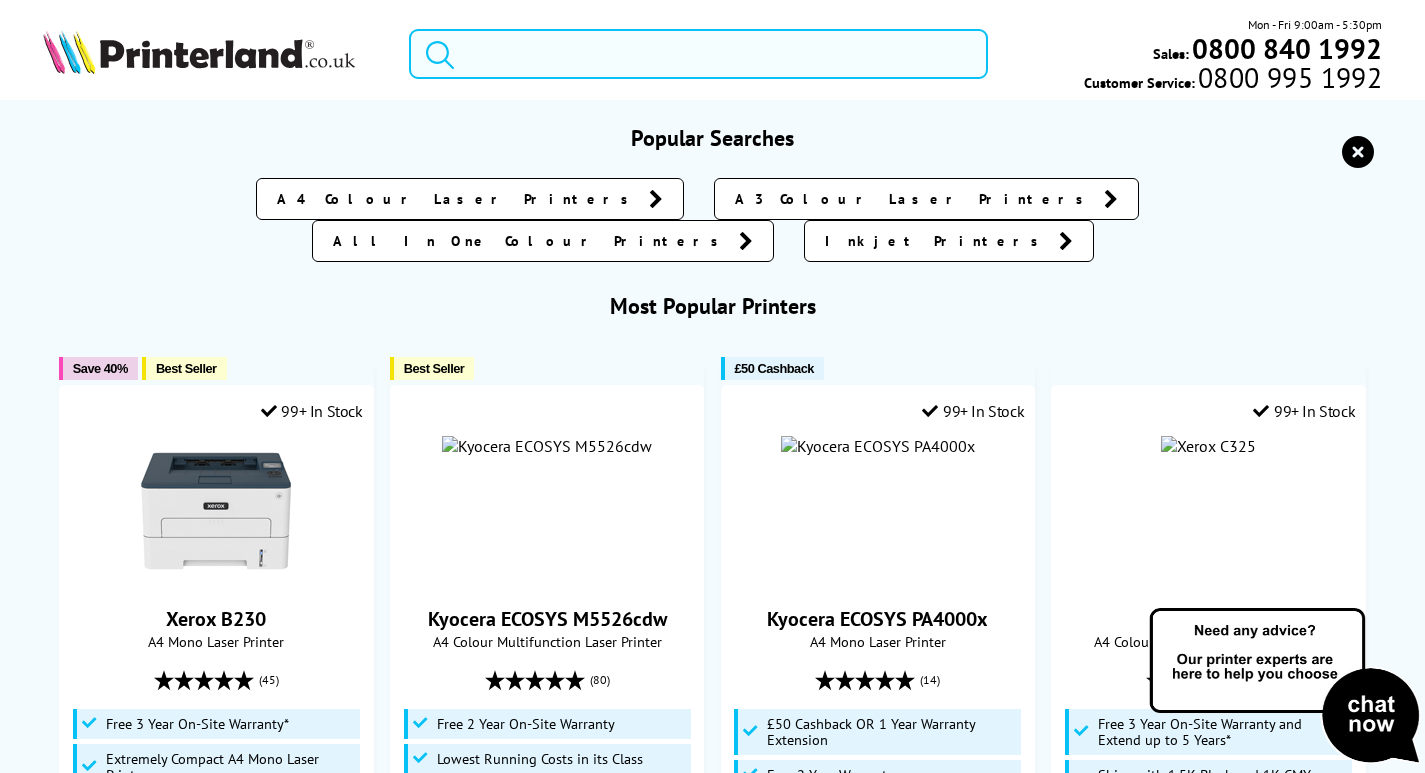 click at bounding box center (698, 54) 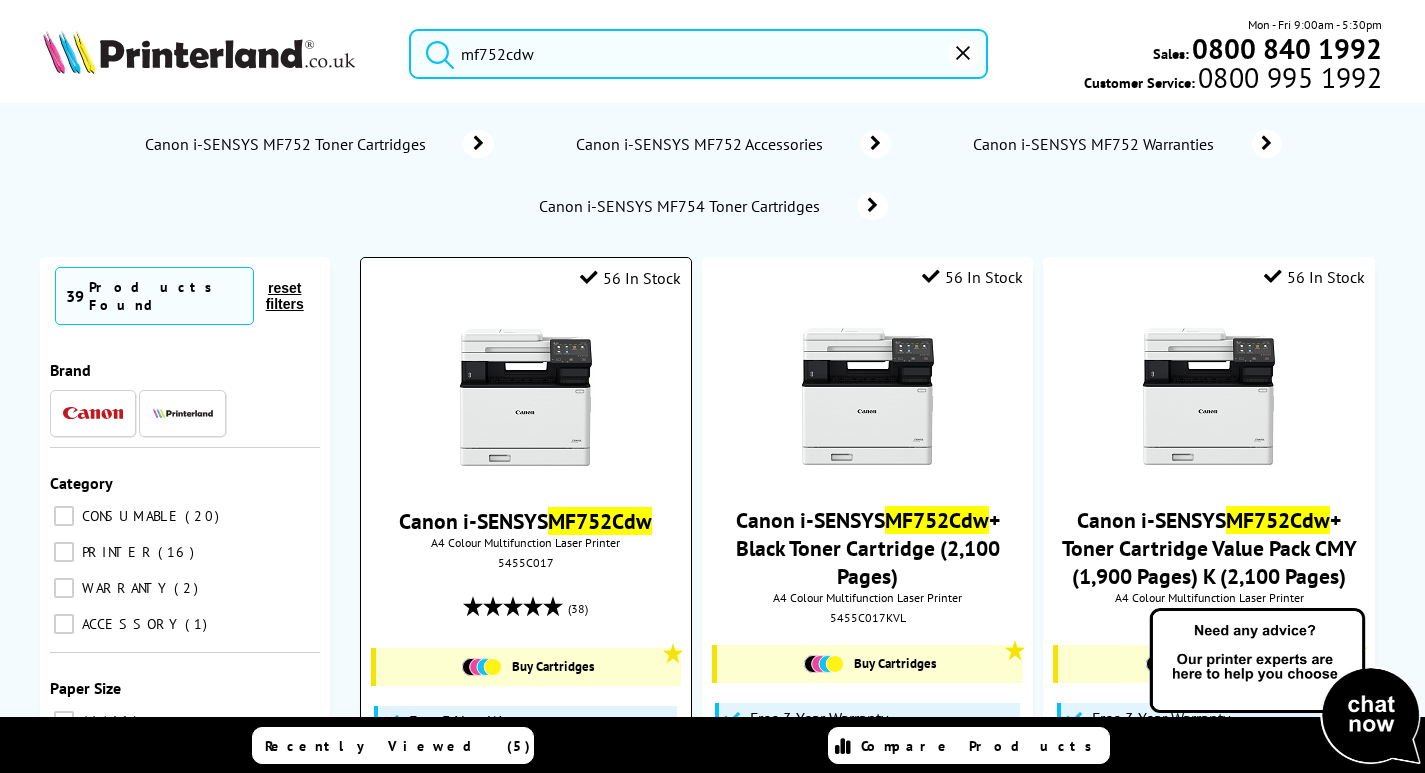 type on "mf752cdw" 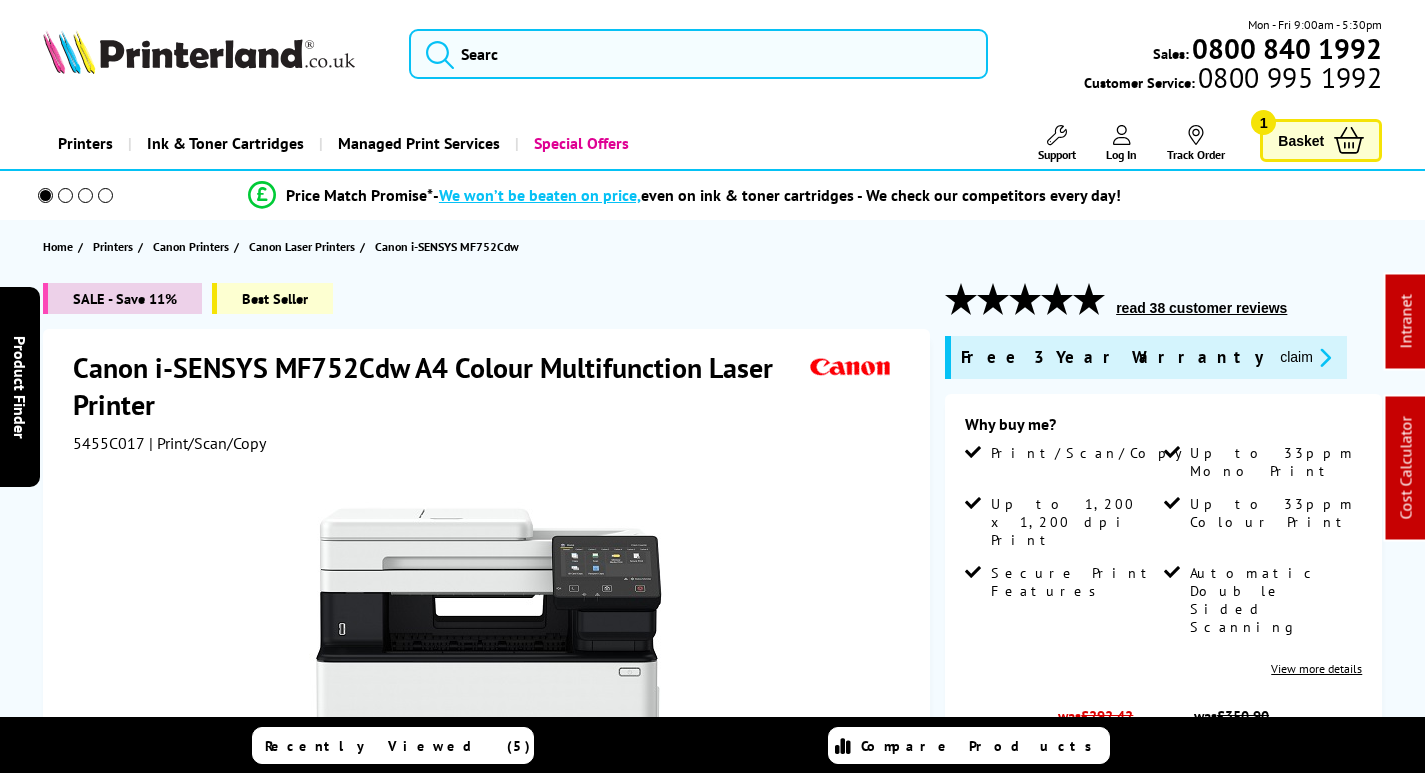 scroll, scrollTop: 0, scrollLeft: 0, axis: both 